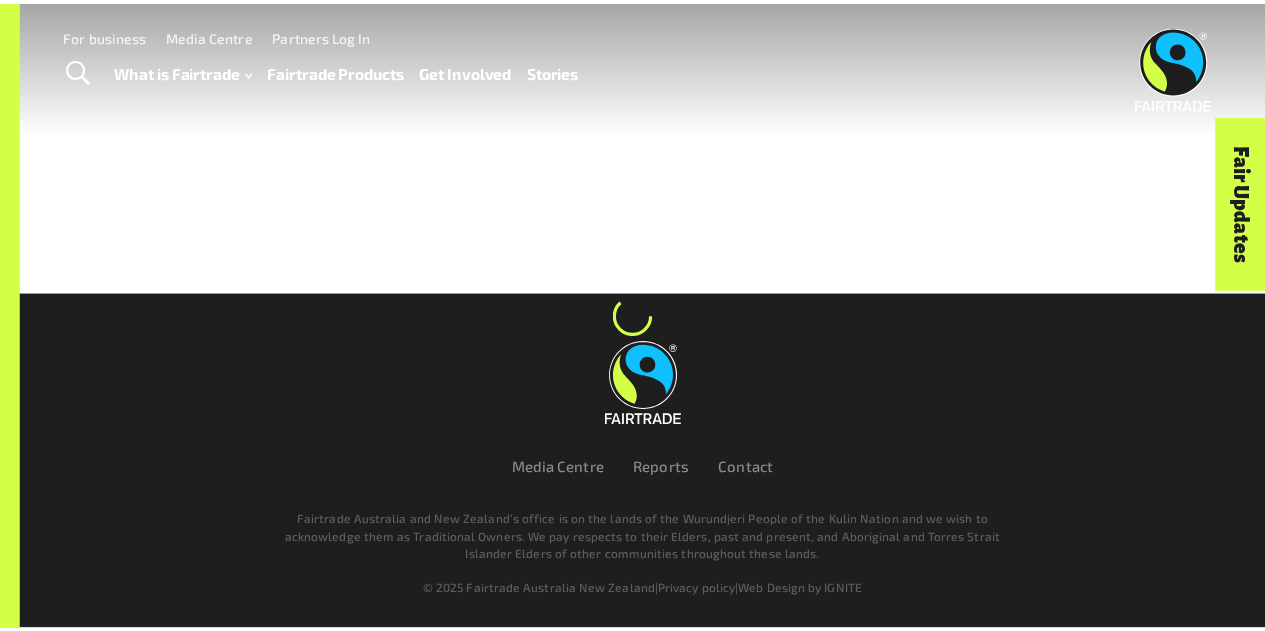 scroll, scrollTop: 0, scrollLeft: 0, axis: both 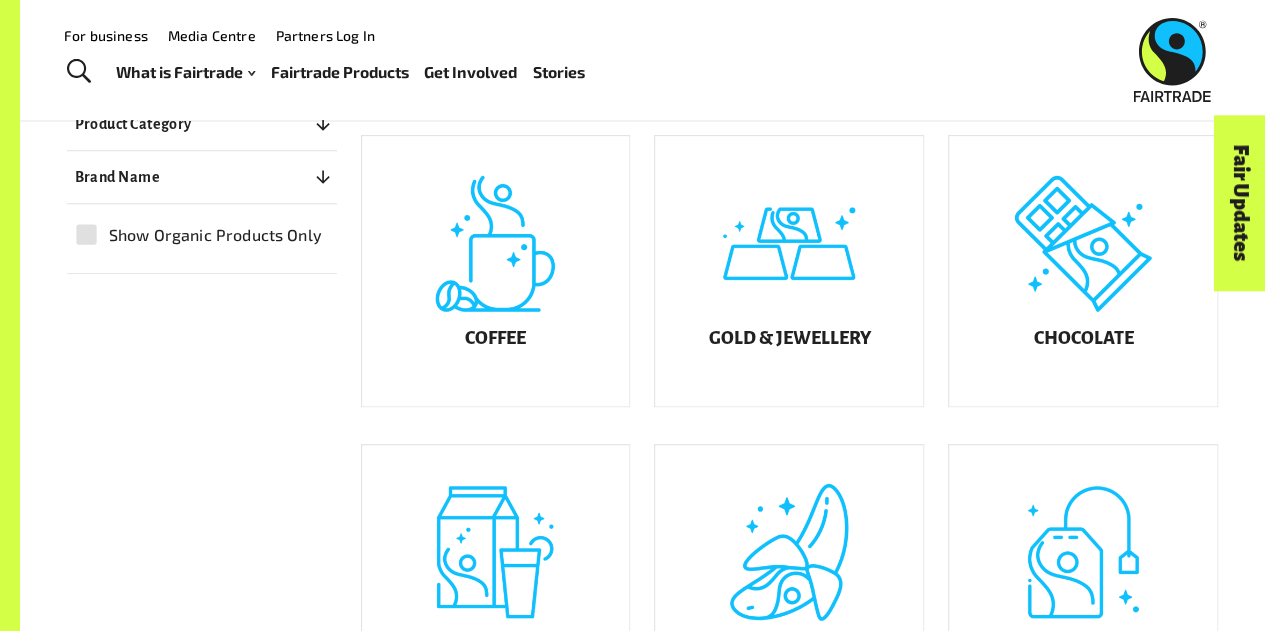 click on "Fair Updates" at bounding box center (1127, 265) 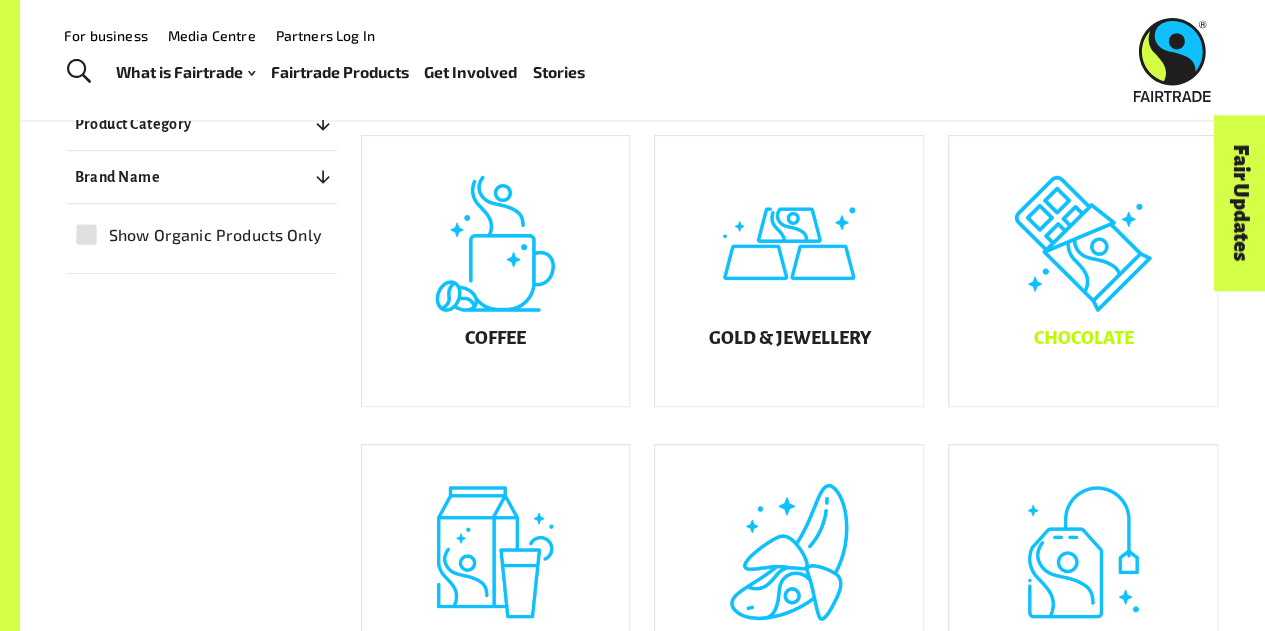 click on "Chocolate" at bounding box center (1083, 339) 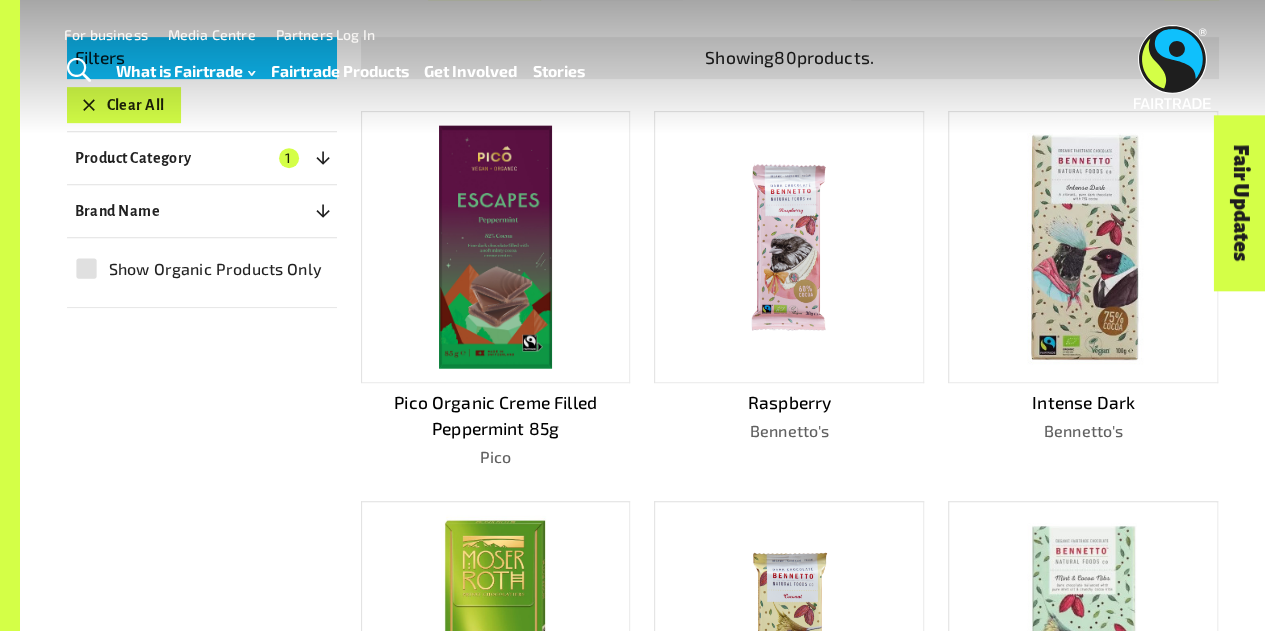 scroll, scrollTop: 0, scrollLeft: 0, axis: both 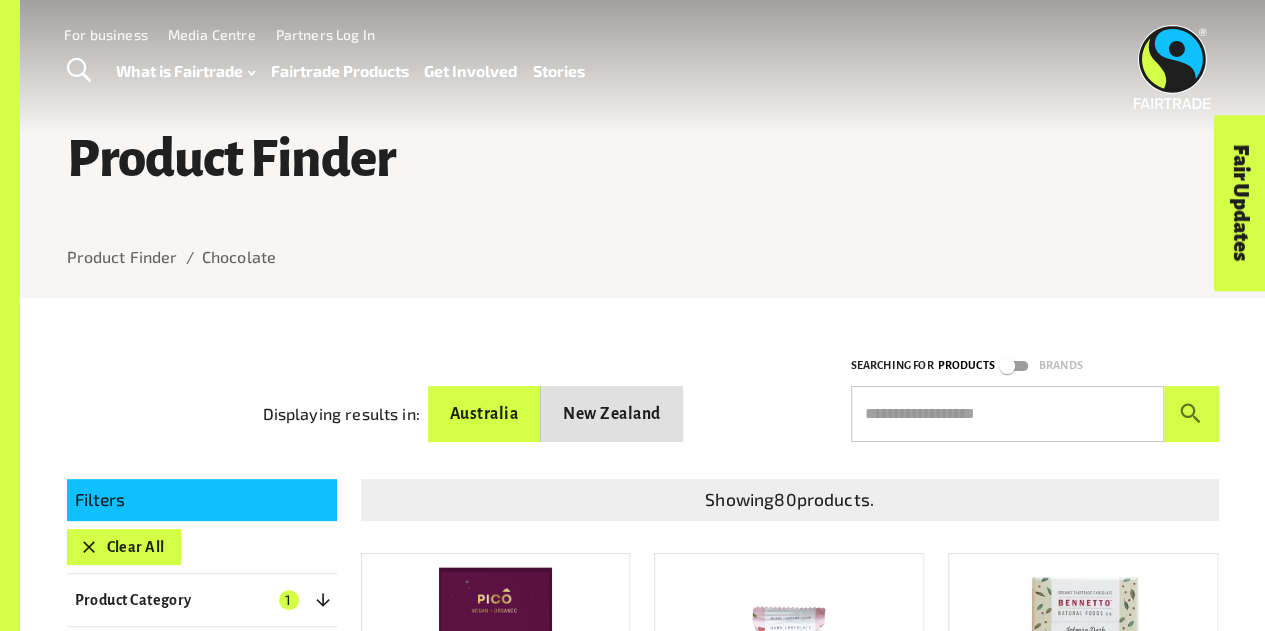 click at bounding box center [79, 71] 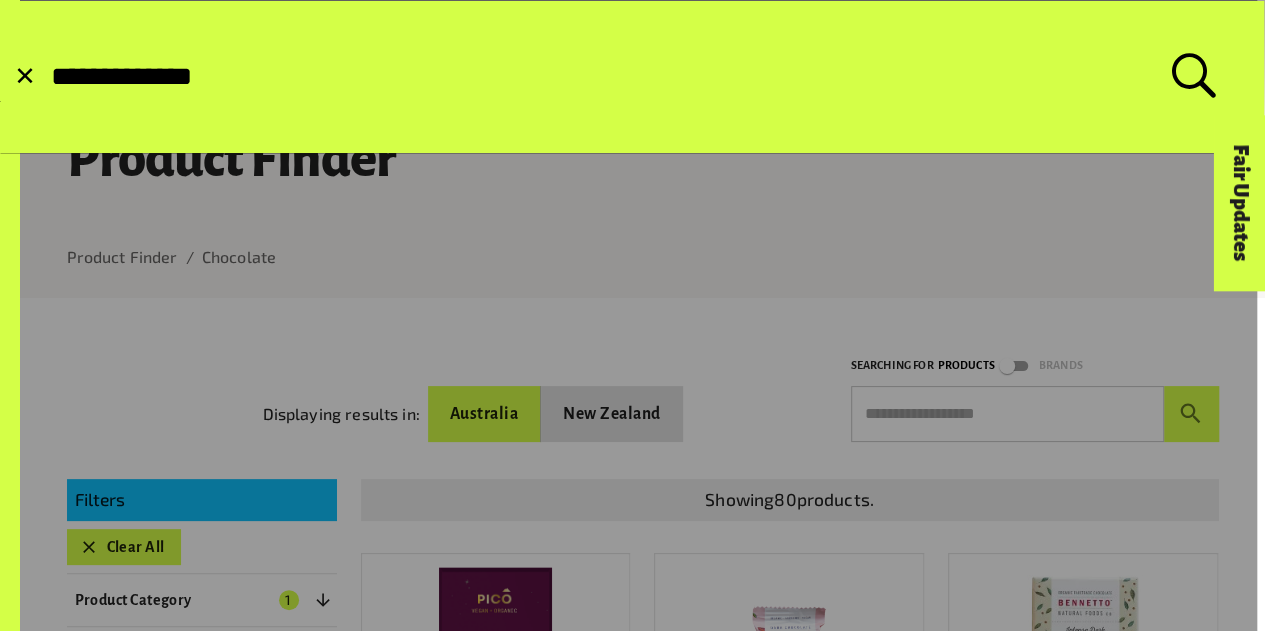 type on "**********" 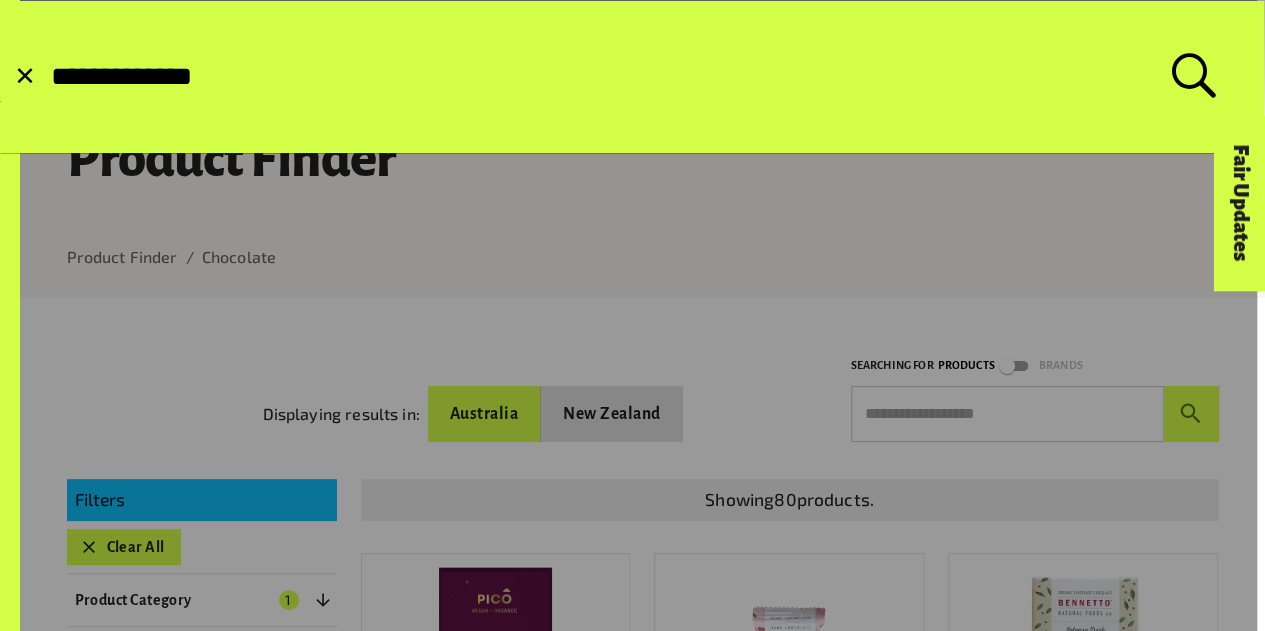click at bounding box center [49, 77] 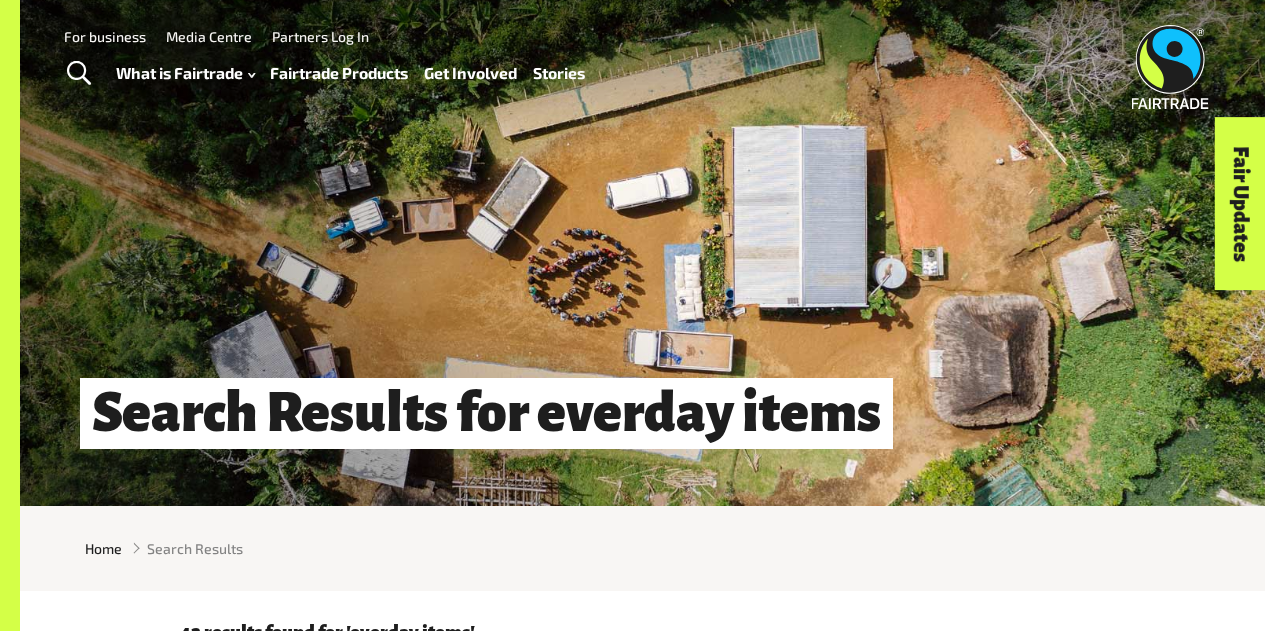 scroll, scrollTop: 0, scrollLeft: 0, axis: both 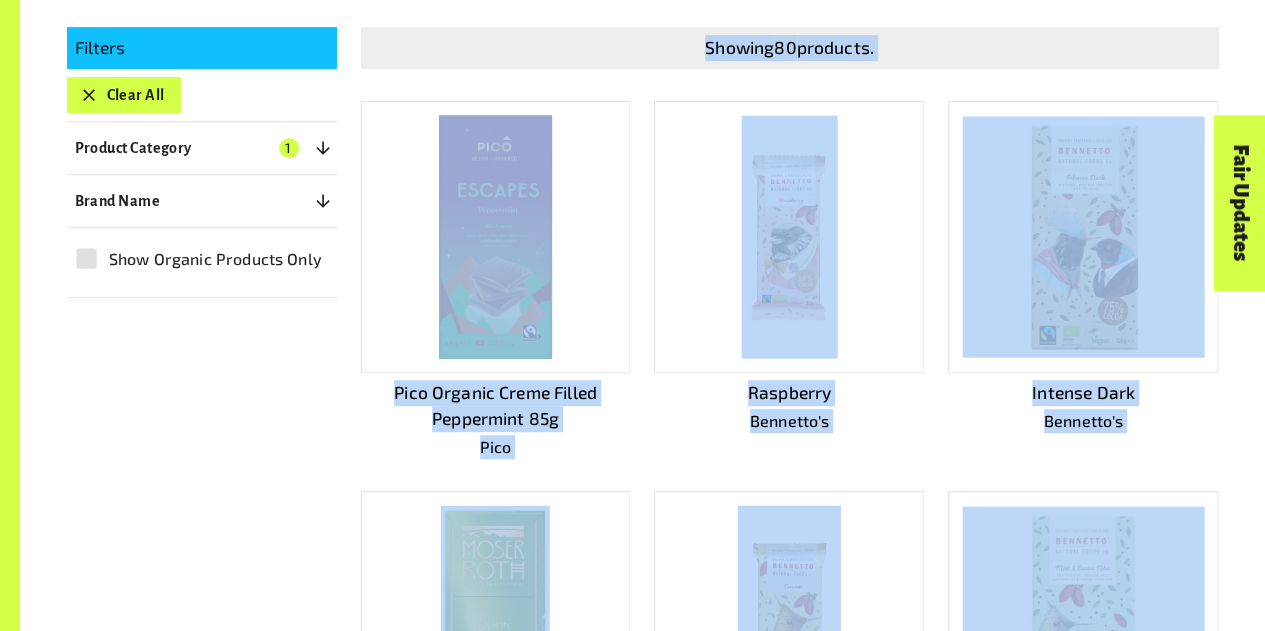 drag, startPoint x: 1238, startPoint y: 513, endPoint x: 598, endPoint y: 21, distance: 807.2571 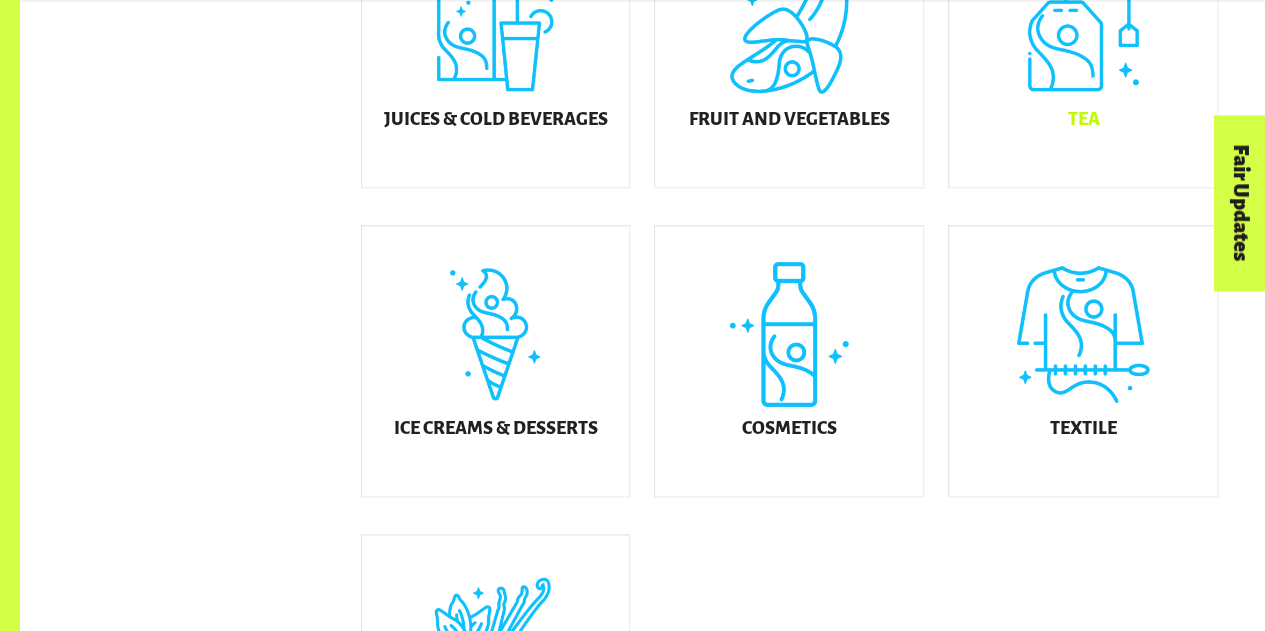 scroll, scrollTop: 968, scrollLeft: 0, axis: vertical 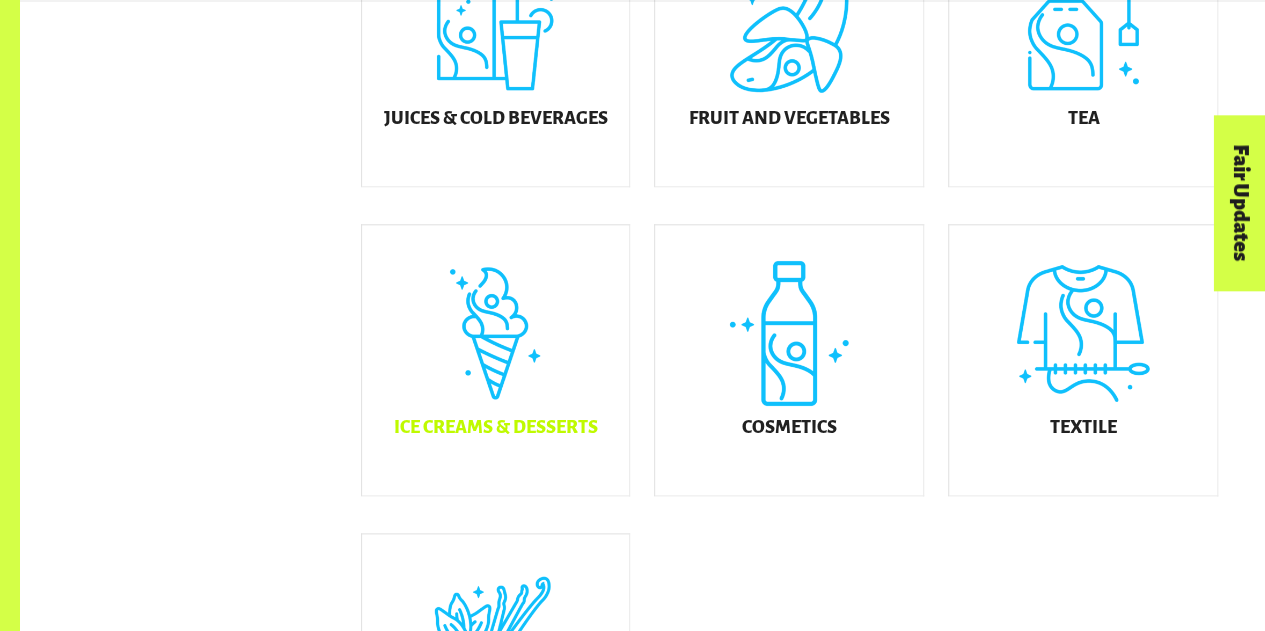 click on "Ice Creams & Desserts" at bounding box center (496, 360) 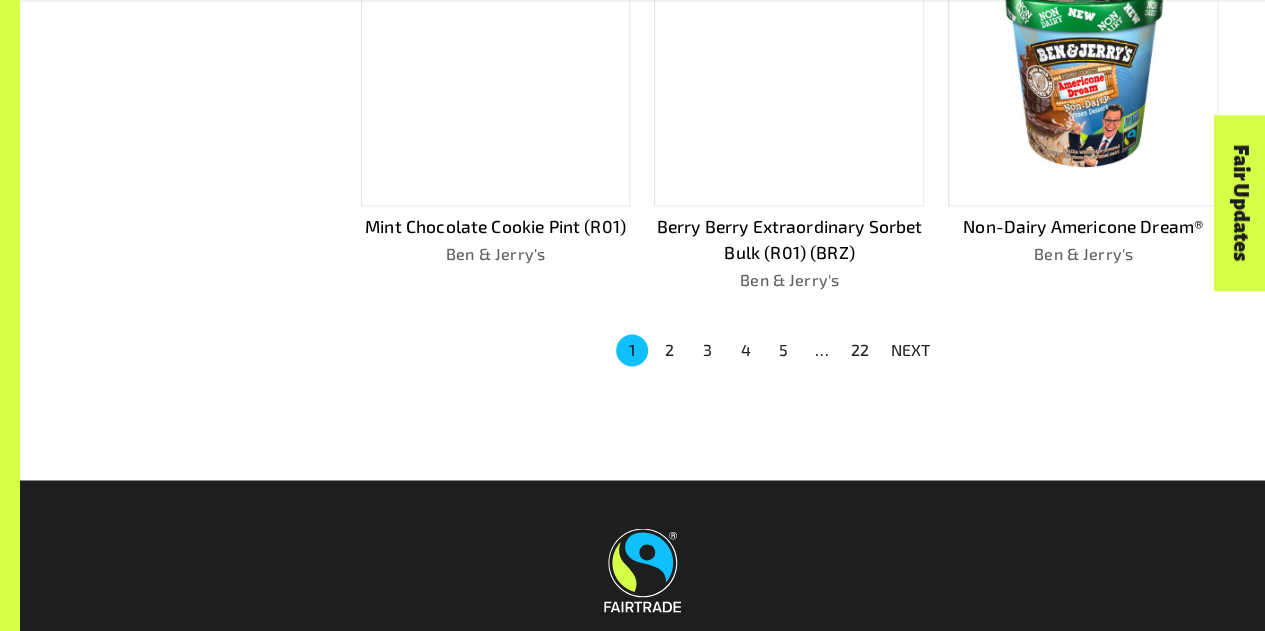 scroll, scrollTop: 1397, scrollLeft: 0, axis: vertical 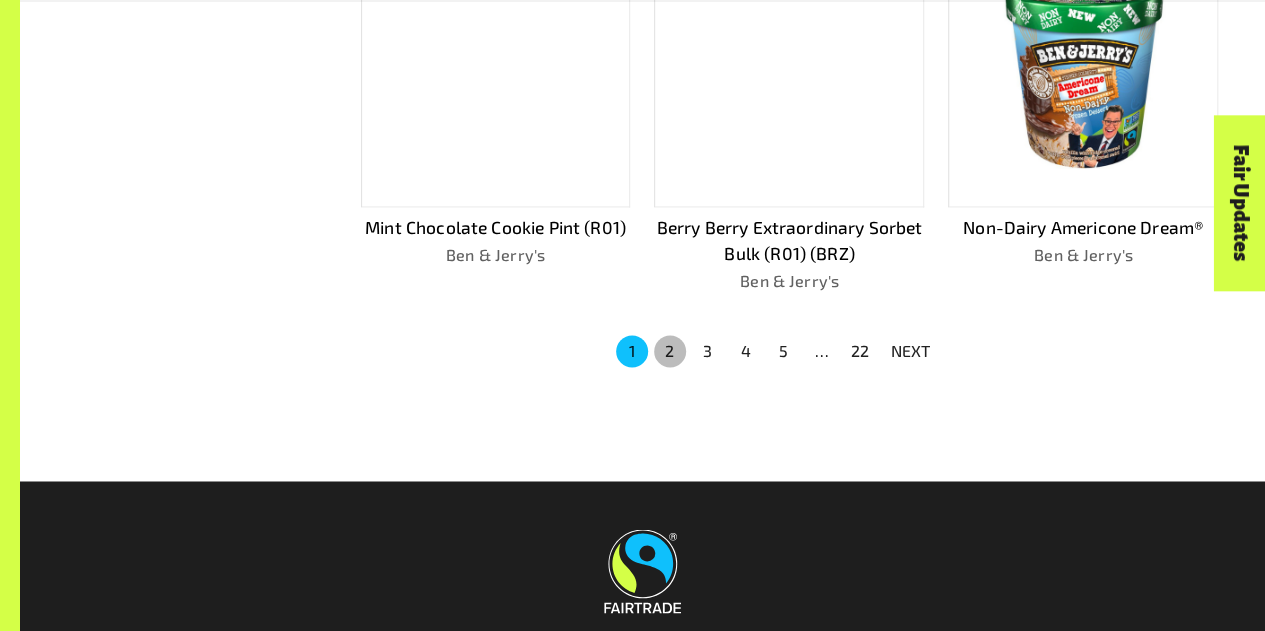 click on "2" at bounding box center (670, 351) 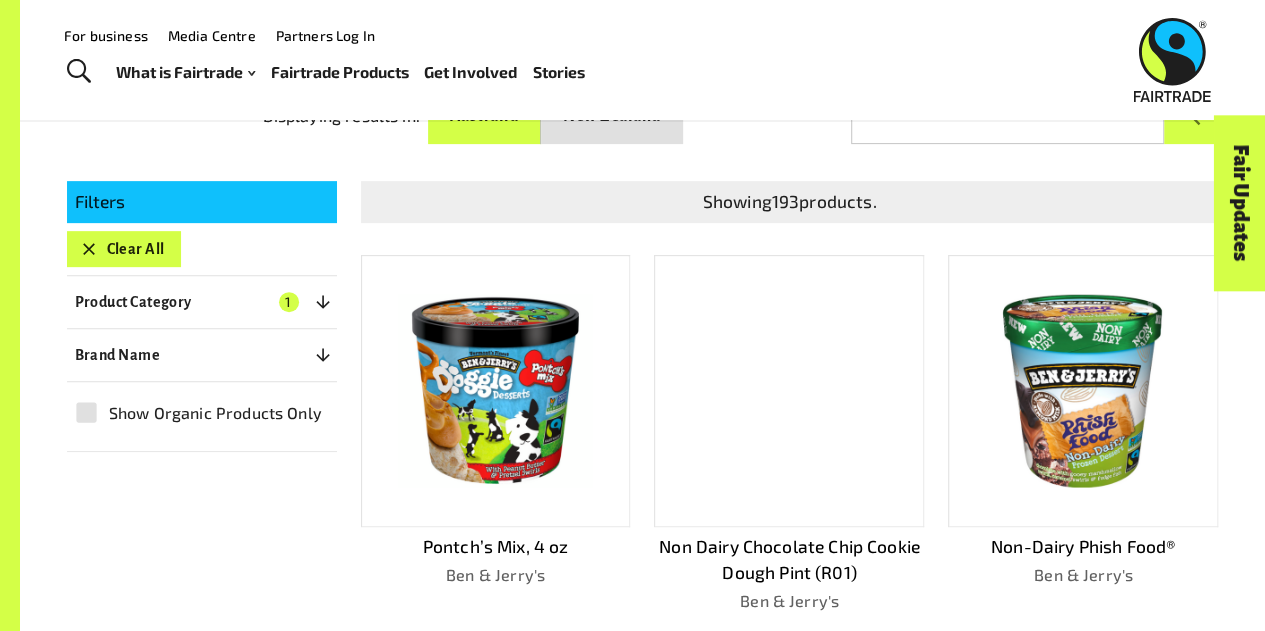 scroll, scrollTop: 0, scrollLeft: 0, axis: both 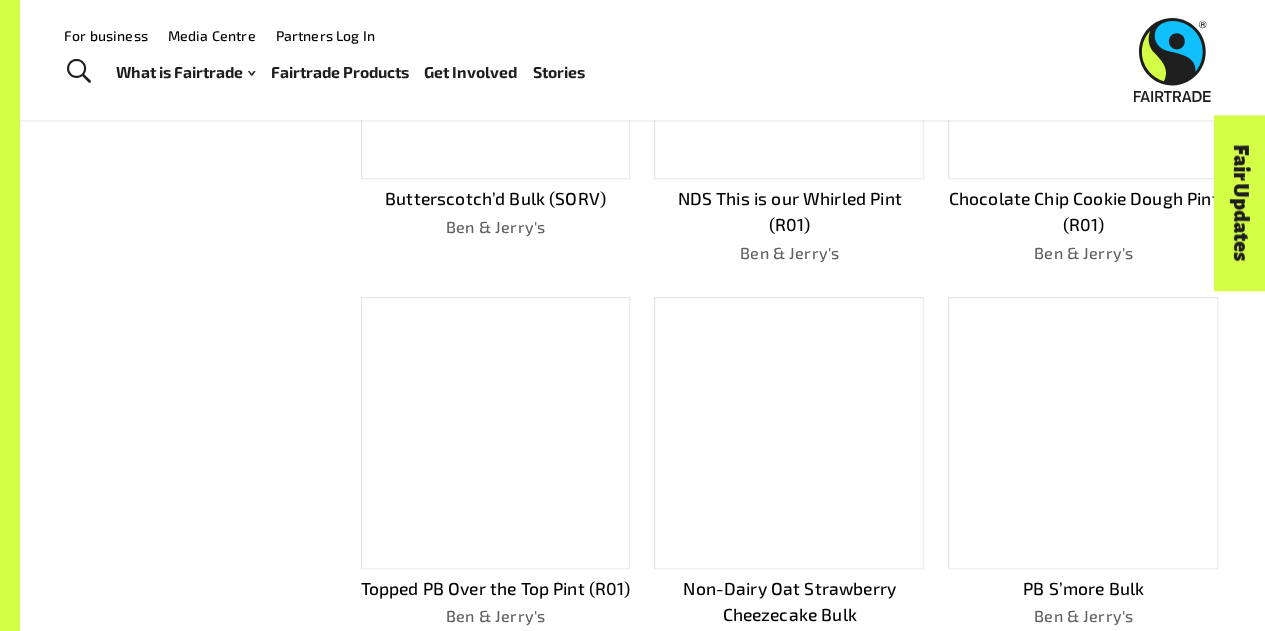 click on "Filters Clear All Product Category 1 ​ Coffee Gold & Jewellery Chocolate Juices & Cold Beverages Fruit and Vegetables Tea Ice Creams & Desserts Icing & Glazing Sweetening Syrups Sorbets Syrups, Molasses, Treacles Ice-creams Cosmetics Textile Spices & Oils Brand Name 0 ​ Ada Cosmetics Addington Adobe Reserva All Good Antico Coffee Avalanche Barossa Coffee Roasters Bay Beans Bean Ground & Drunk Beechs Fine Chocolates Belvas Ben & Jerry's Bennetto's Biobean Bon Accord BOVETTI Bun Coffee Caddies Caffe Prima Caffe' Carraro Caffe' Mauro Caroma Choceur Chocolate and Love Coffea Coffee Coffex Coffee Coffix Coles comazo Comazo Earth Conscious Step Cottle Coffee Custom Coffees Customised Coffee Brands Deavas DEDICATED Dingo Republic Eco.Logic EcoBags Elemental Elemental Reserva Ethletic Etiko FAIR CARE Genovese Global Café Direct Goki Good Fortune Coffee Good Things Gravity Green Barista GREIFF Griffiths Bros Halo Coffee Health Pak House of March iChoc Jasper Jed's Jinta Just Planet Karma Cola Kimbo Kokako Kowtow" at bounding box center [631, 485] 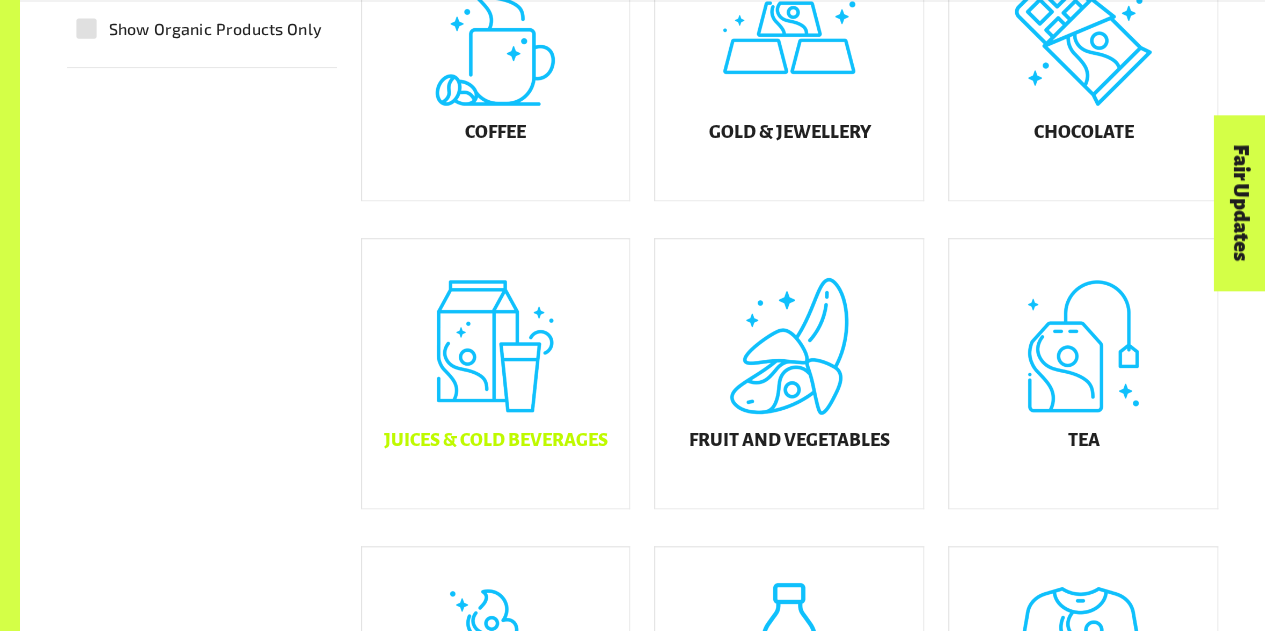 scroll, scrollTop: 968, scrollLeft: 0, axis: vertical 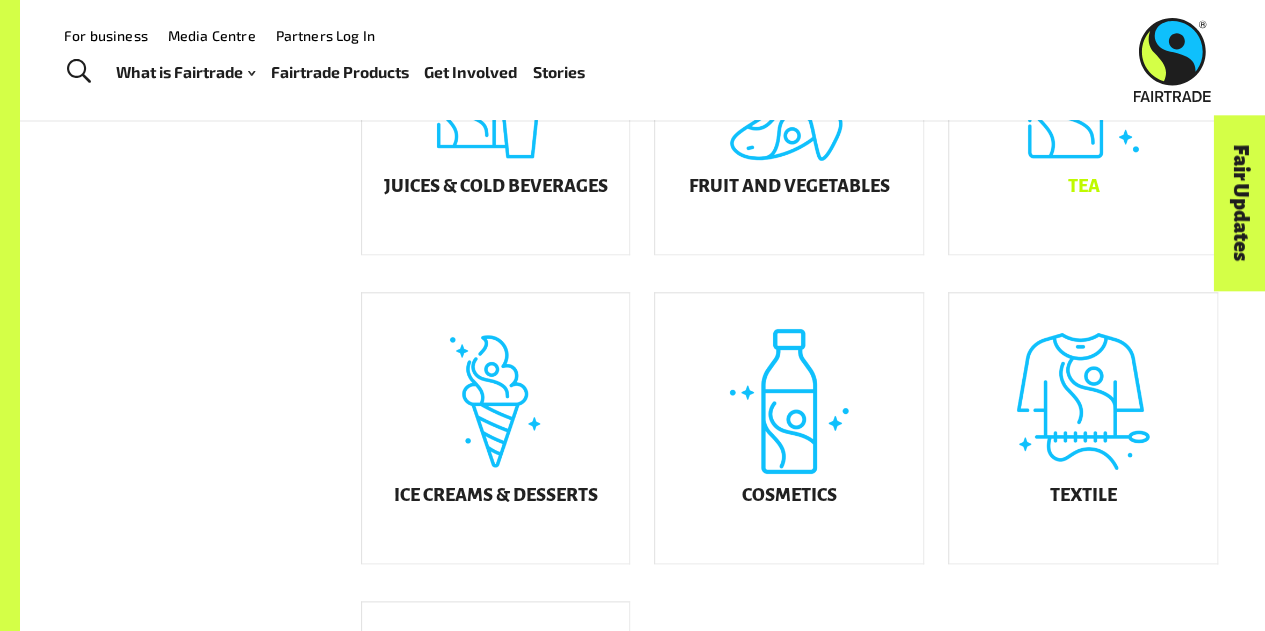 click on "Tea" at bounding box center [1083, 187] 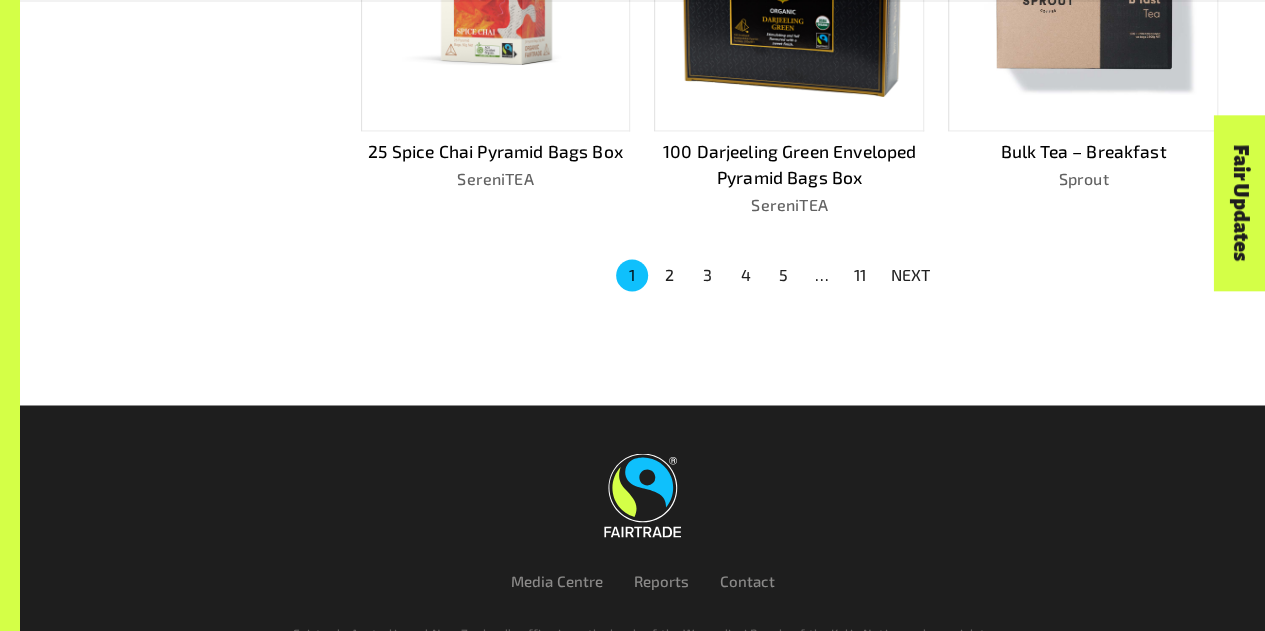 scroll, scrollTop: 1477, scrollLeft: 0, axis: vertical 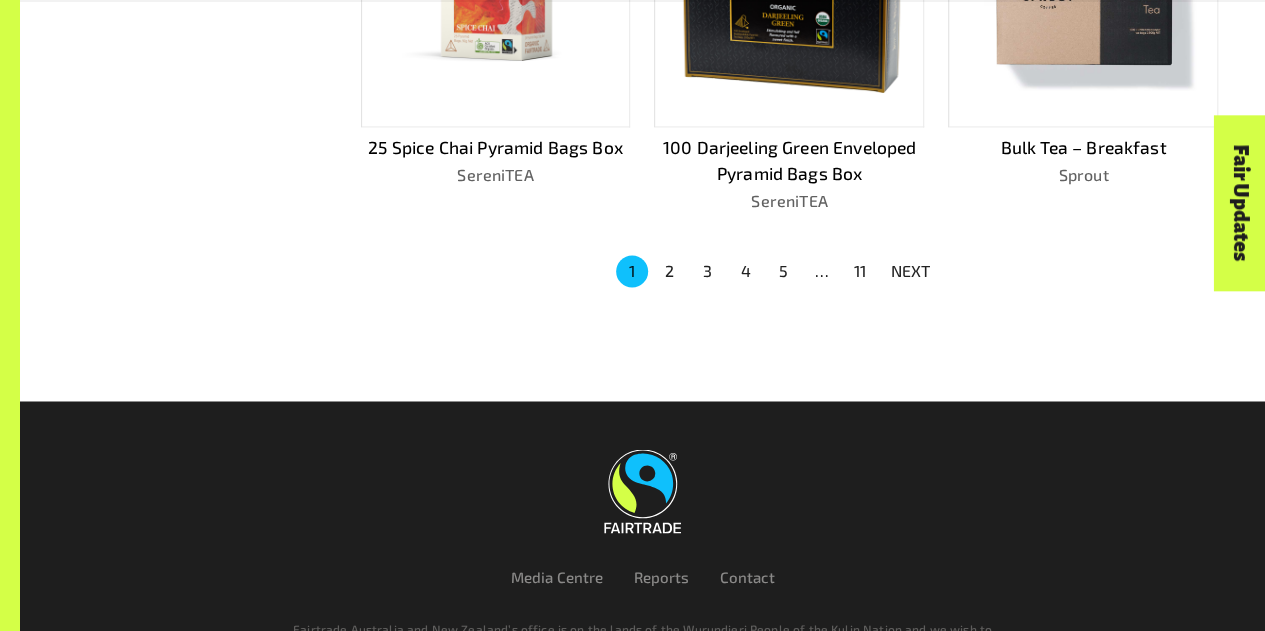 click on "2" at bounding box center [670, 271] 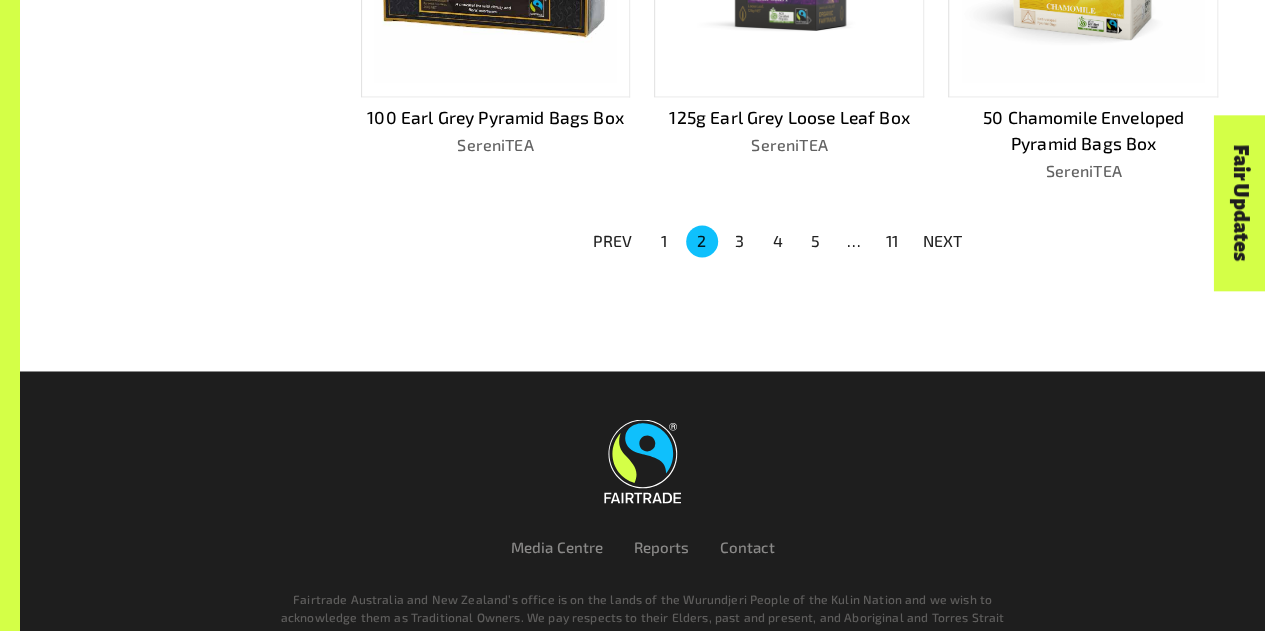 scroll, scrollTop: 1485, scrollLeft: 0, axis: vertical 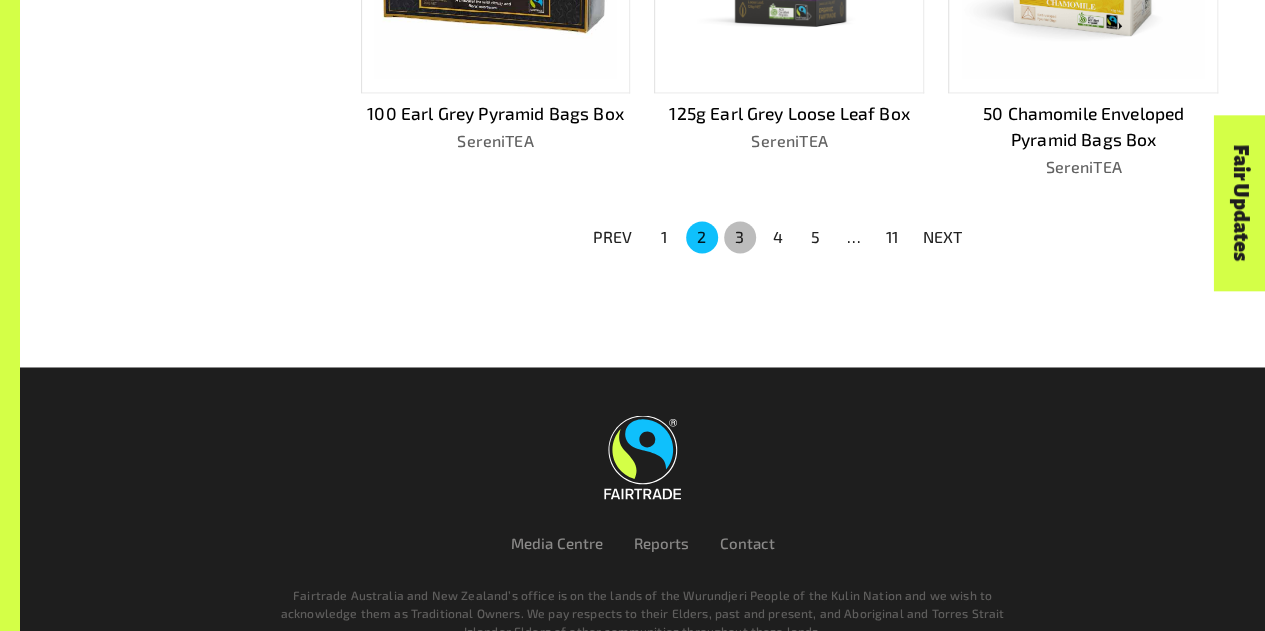 click on "3" at bounding box center (740, 237) 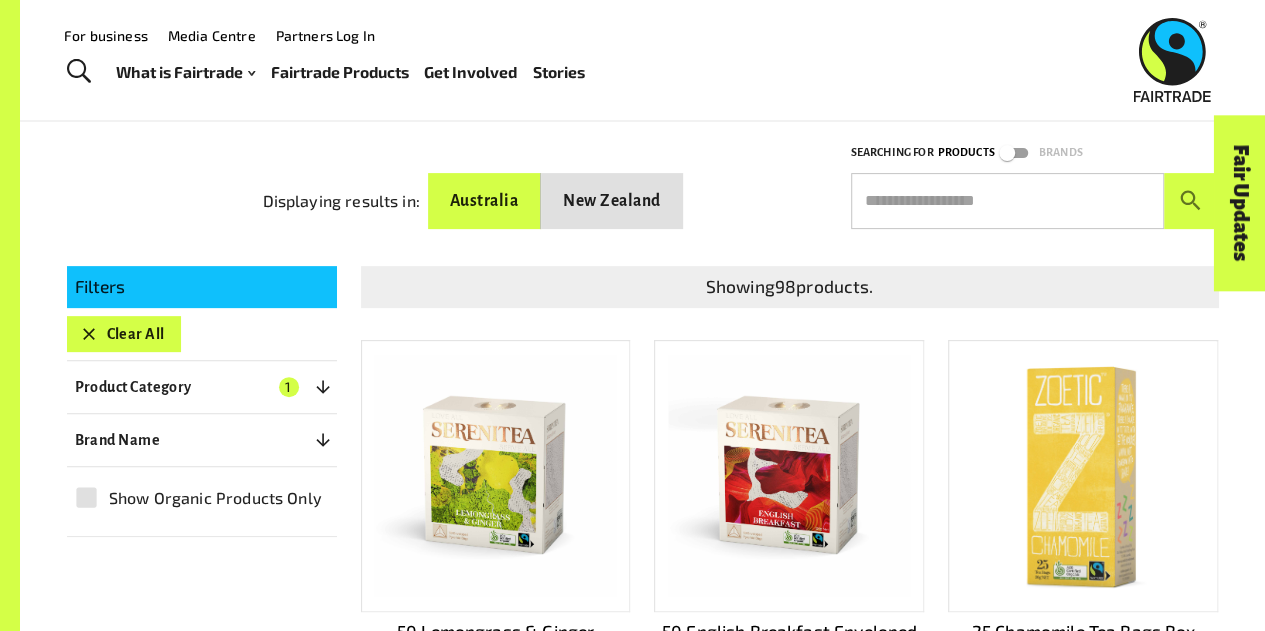 scroll, scrollTop: 176, scrollLeft: 0, axis: vertical 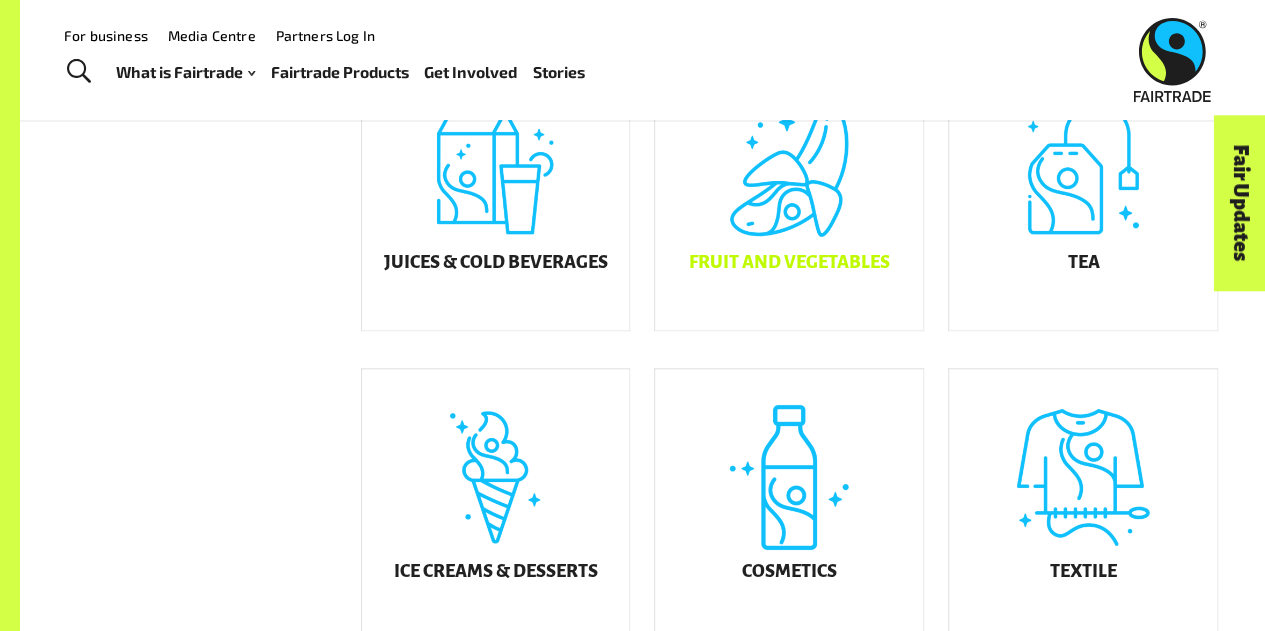 click on "Fruit and Vegetables" at bounding box center (789, 196) 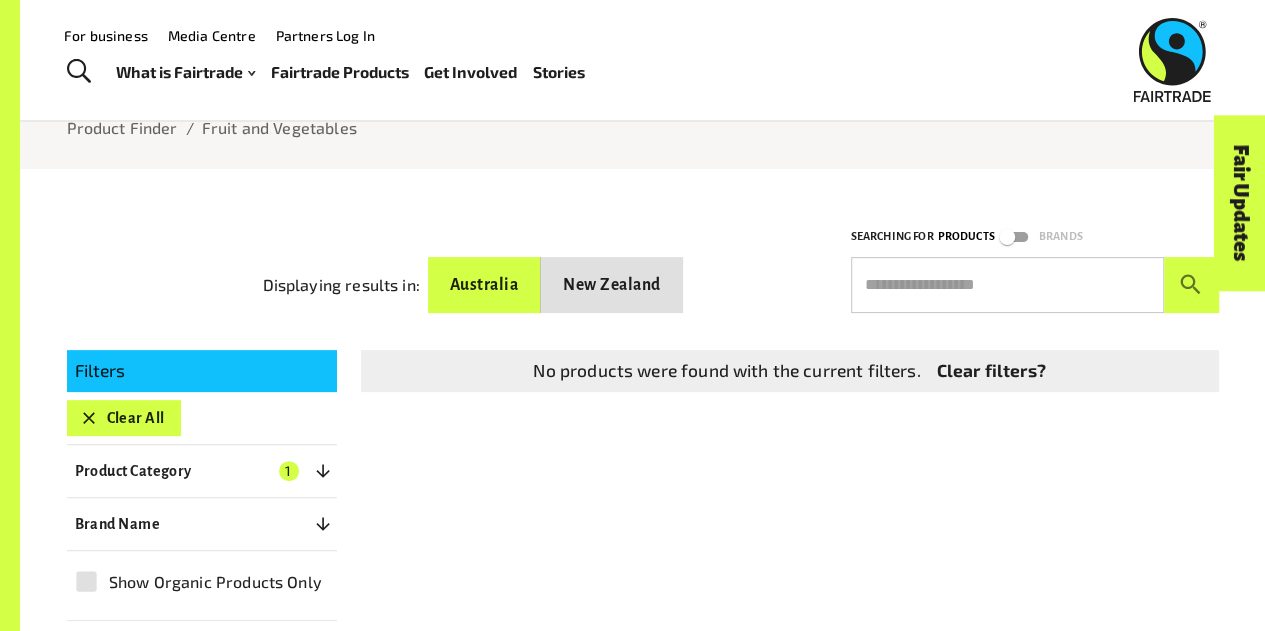 scroll, scrollTop: 120, scrollLeft: 0, axis: vertical 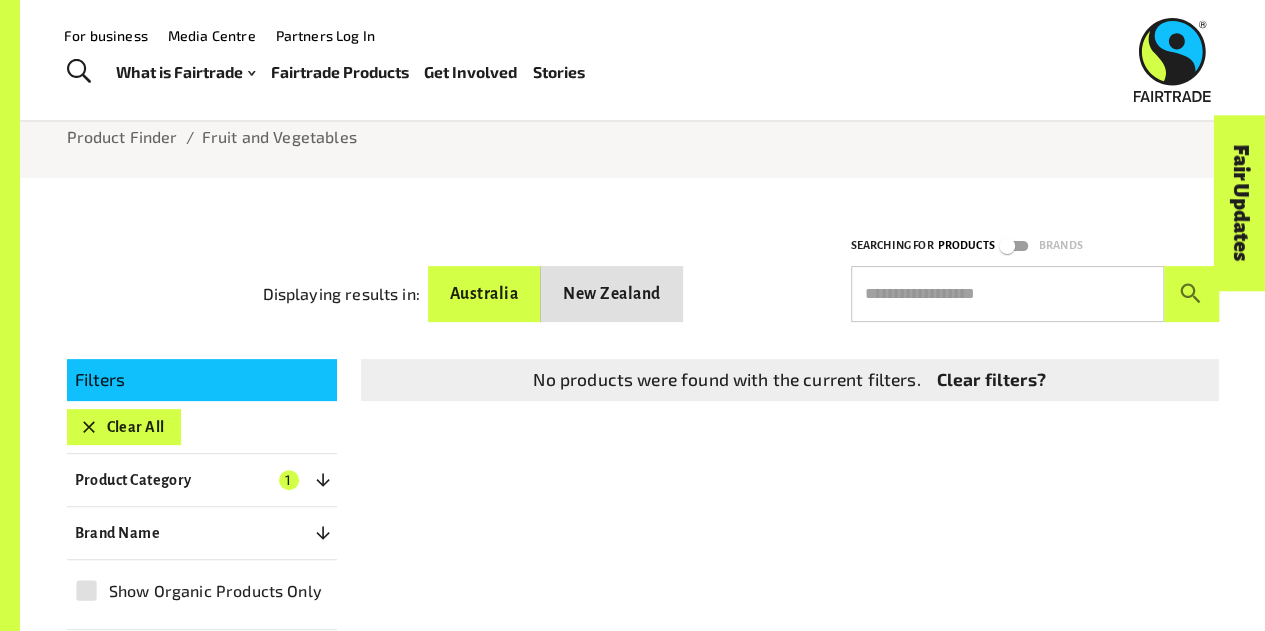 click on "Clear filters?" at bounding box center [991, 380] 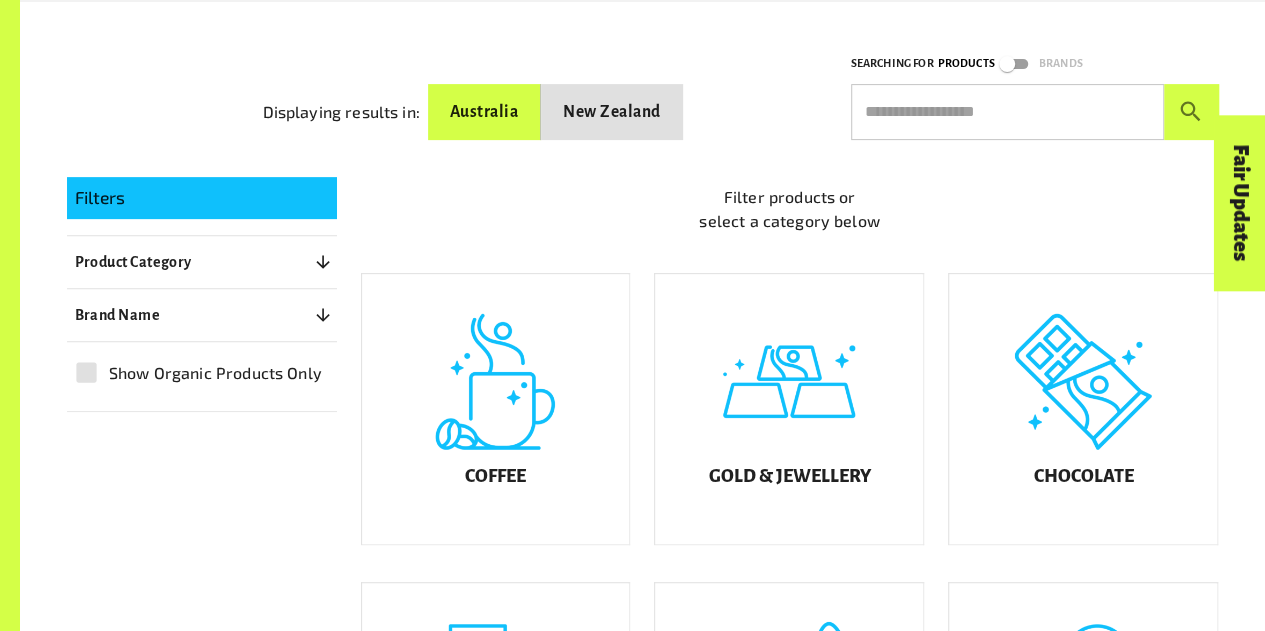 scroll, scrollTop: 303, scrollLeft: 0, axis: vertical 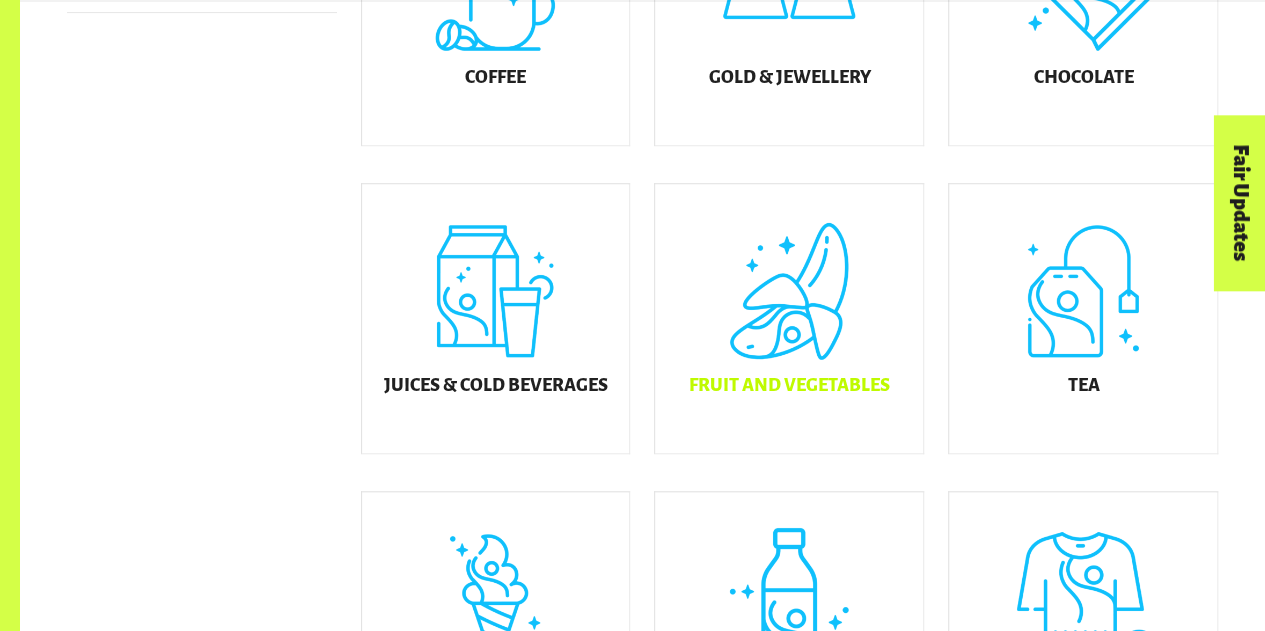 click on "Fruit and Vegetables" at bounding box center (789, 319) 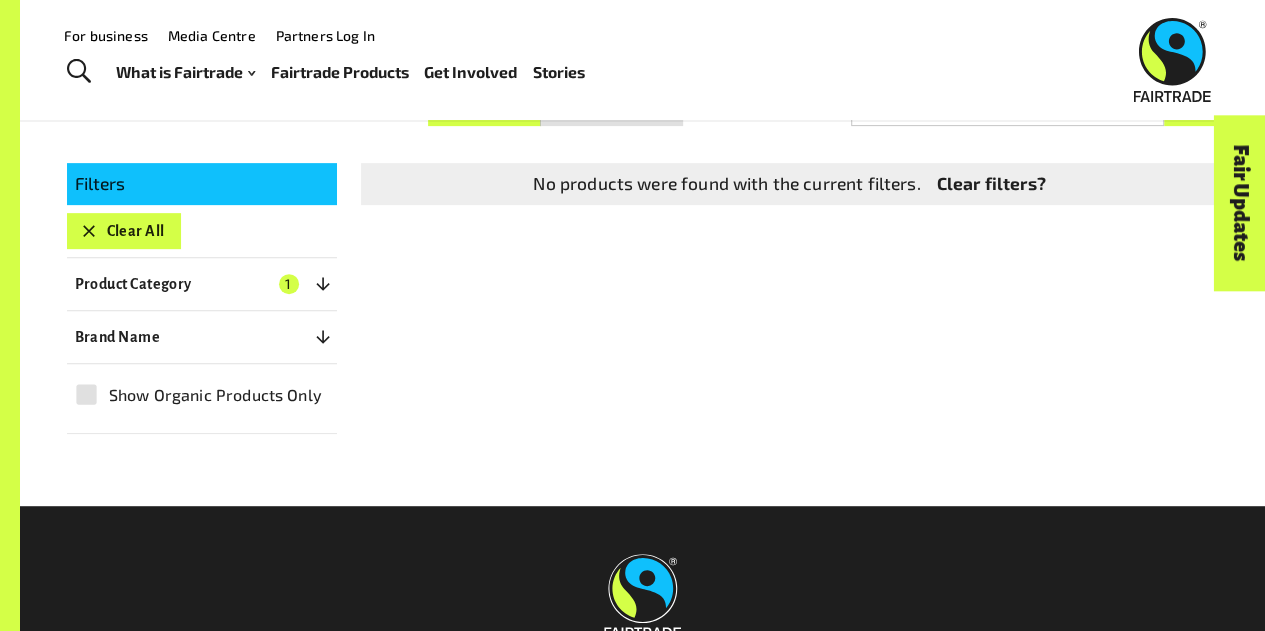 scroll, scrollTop: 303, scrollLeft: 0, axis: vertical 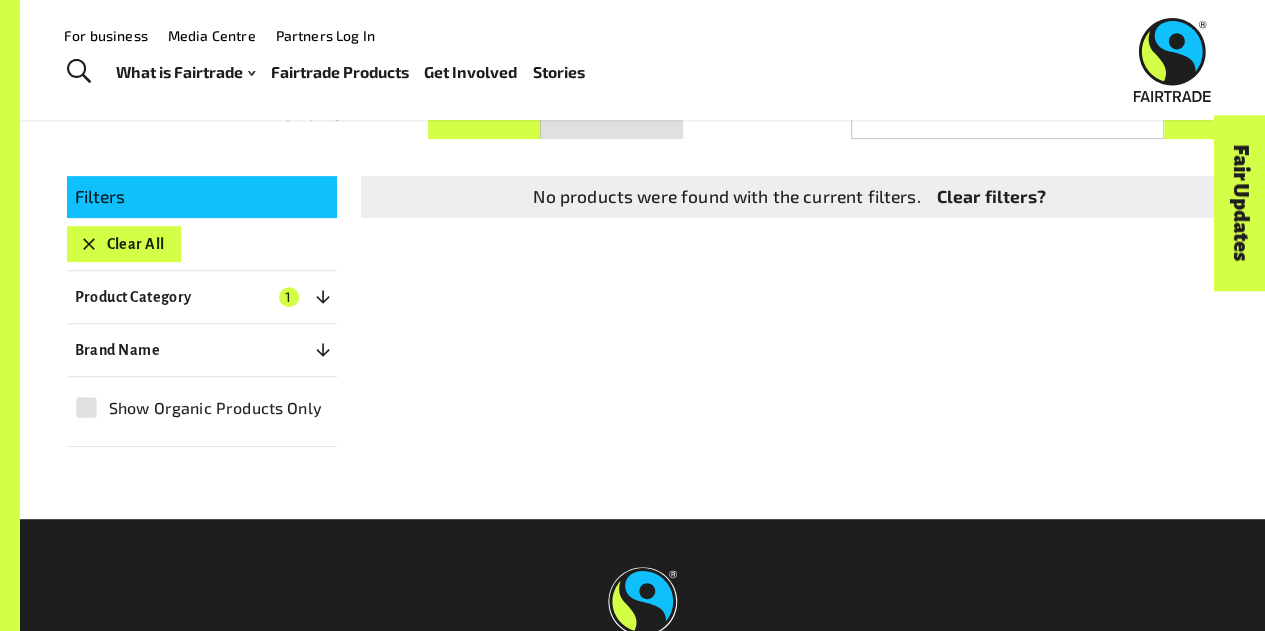 click at bounding box center [79, 72] 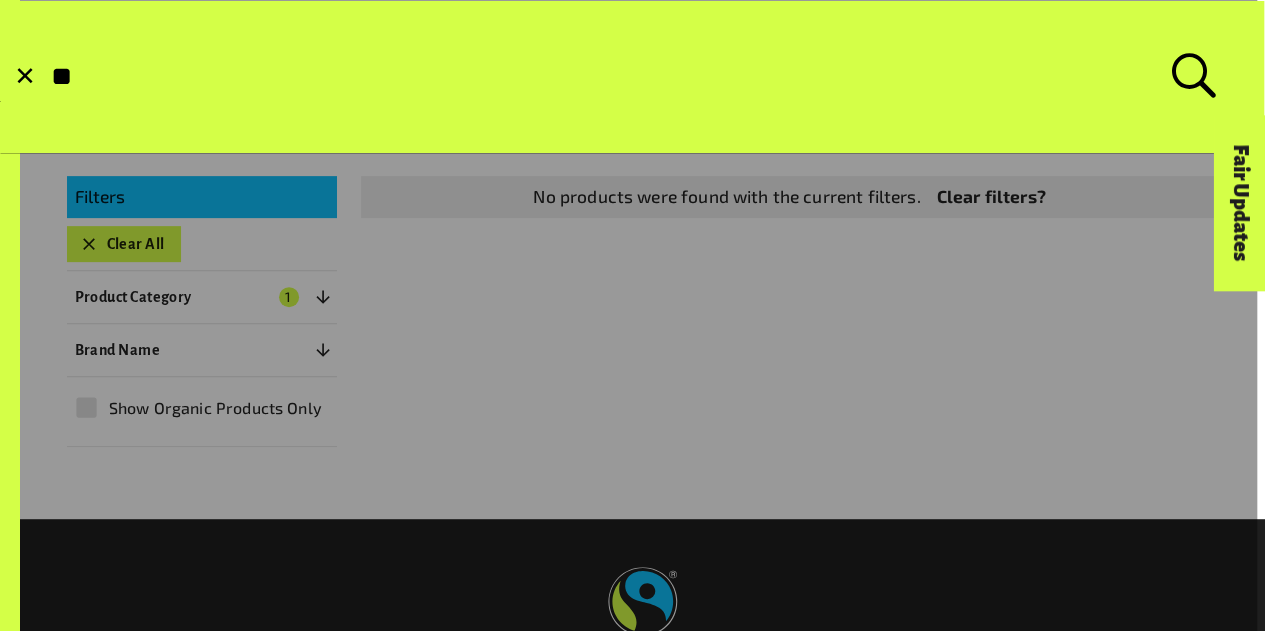 type on "*" 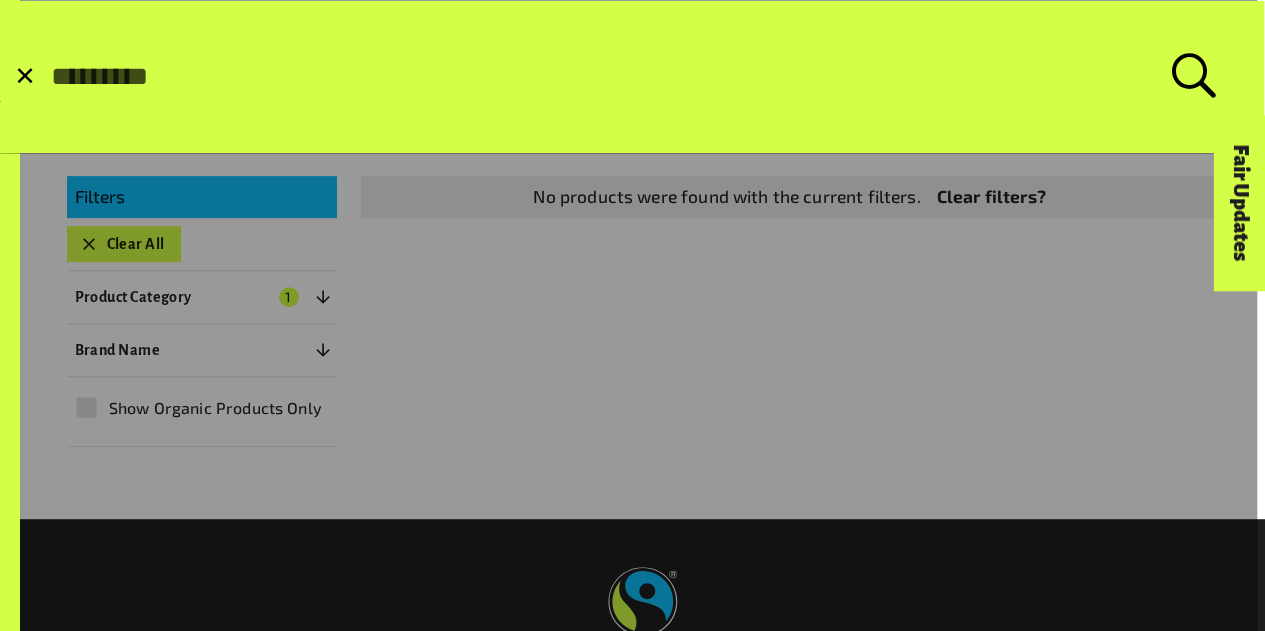 type 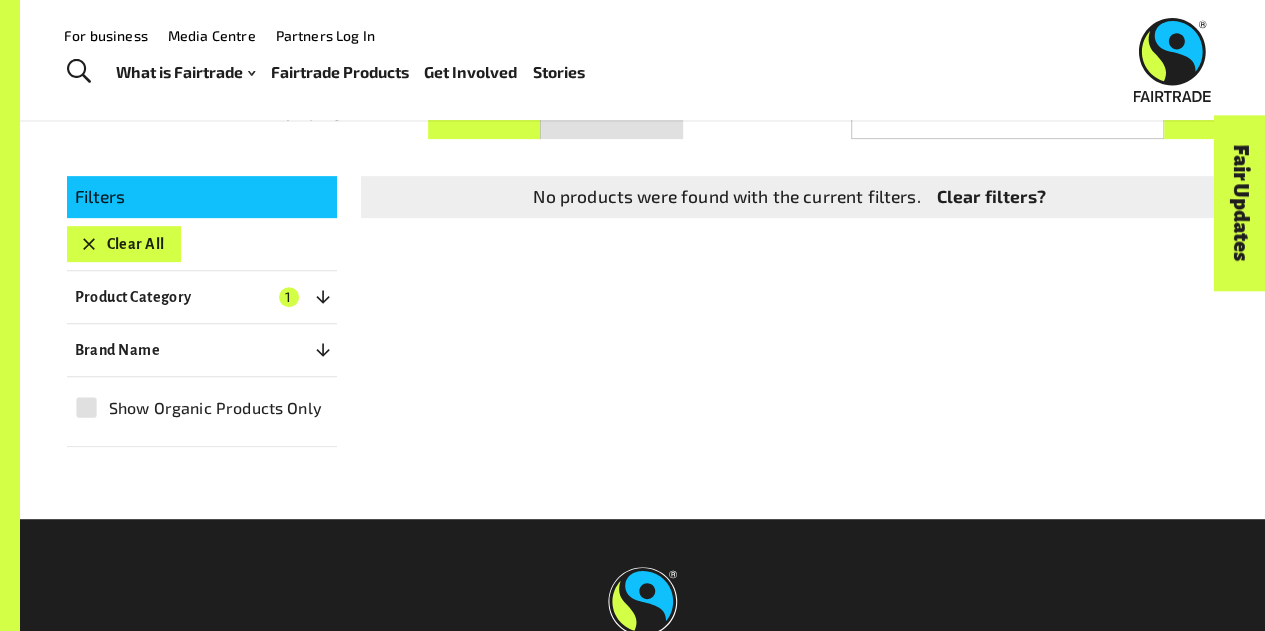 click on "Clear filters?" at bounding box center [991, 197] 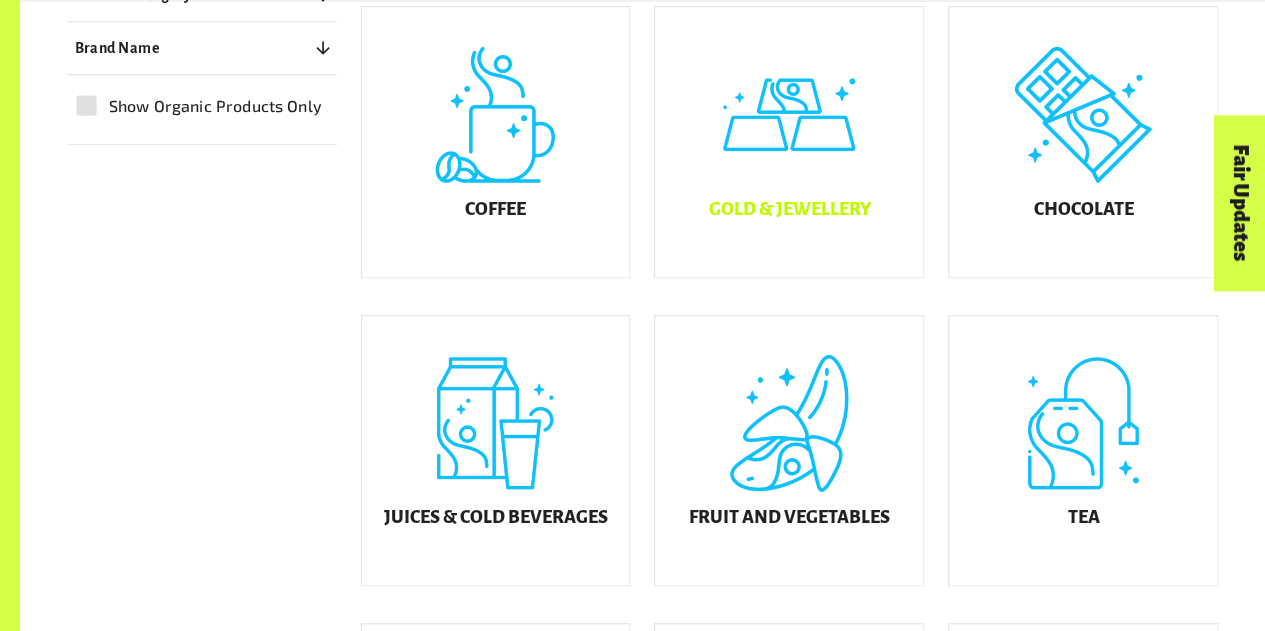 click on "Fruit and Vegetables" at bounding box center [789, 451] 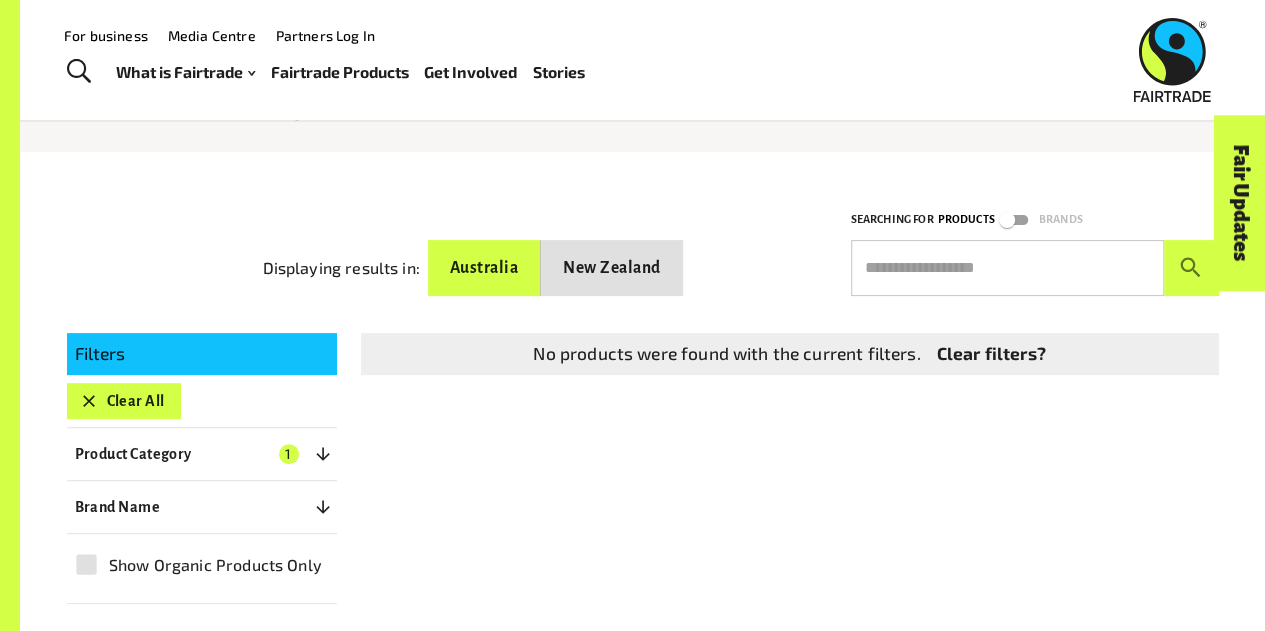 scroll, scrollTop: 147, scrollLeft: 0, axis: vertical 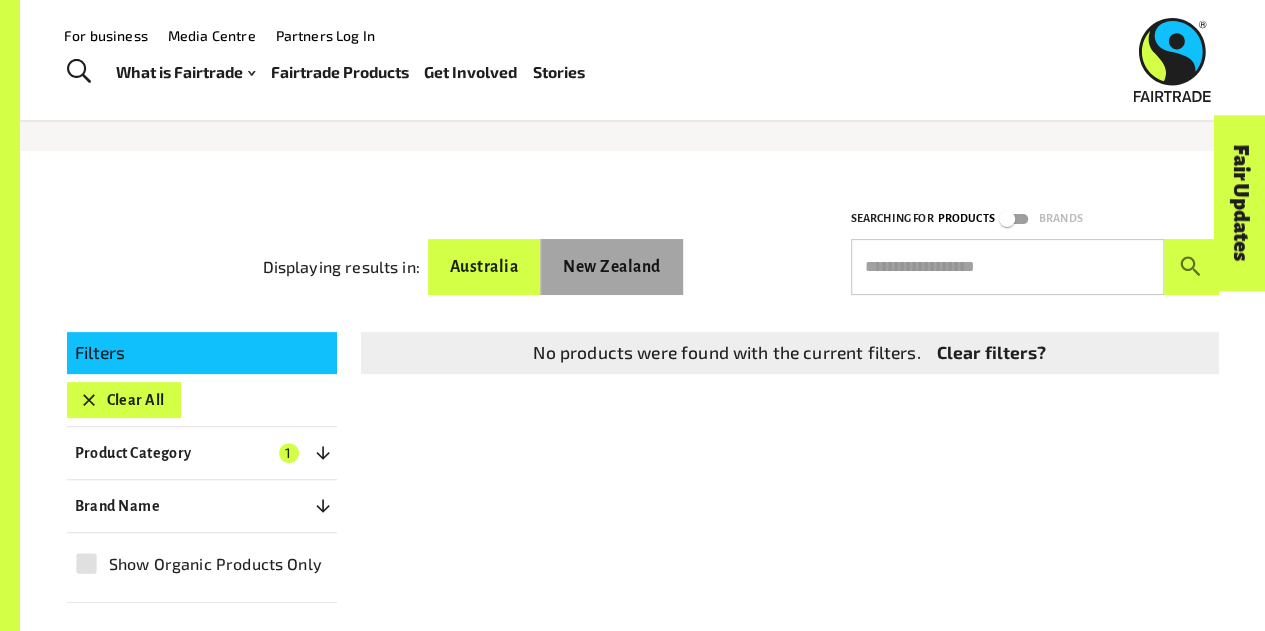 click on "New Zealand" at bounding box center [611, 267] 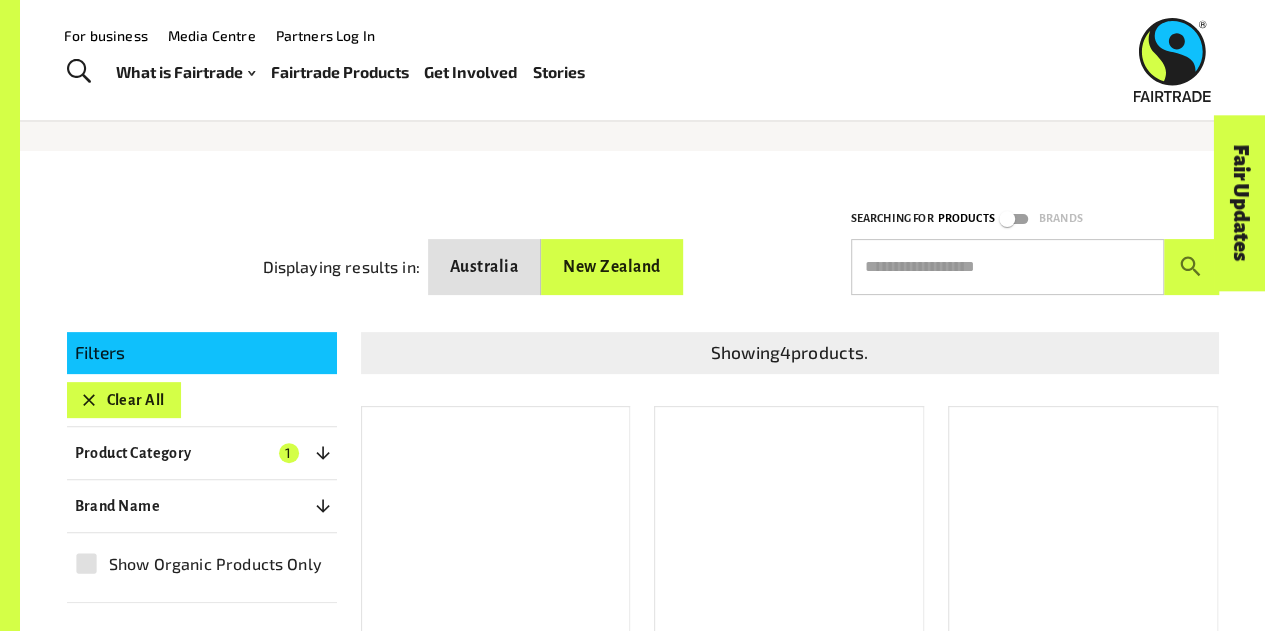 click on "Australia" at bounding box center [484, 267] 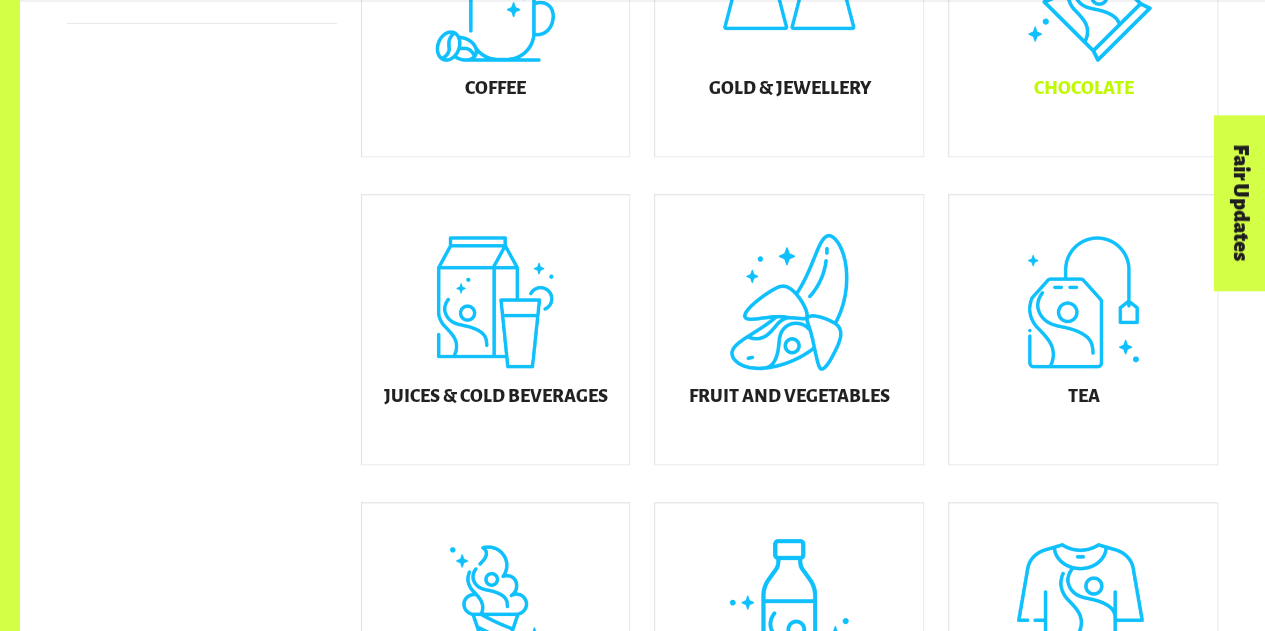 scroll, scrollTop: 694, scrollLeft: 0, axis: vertical 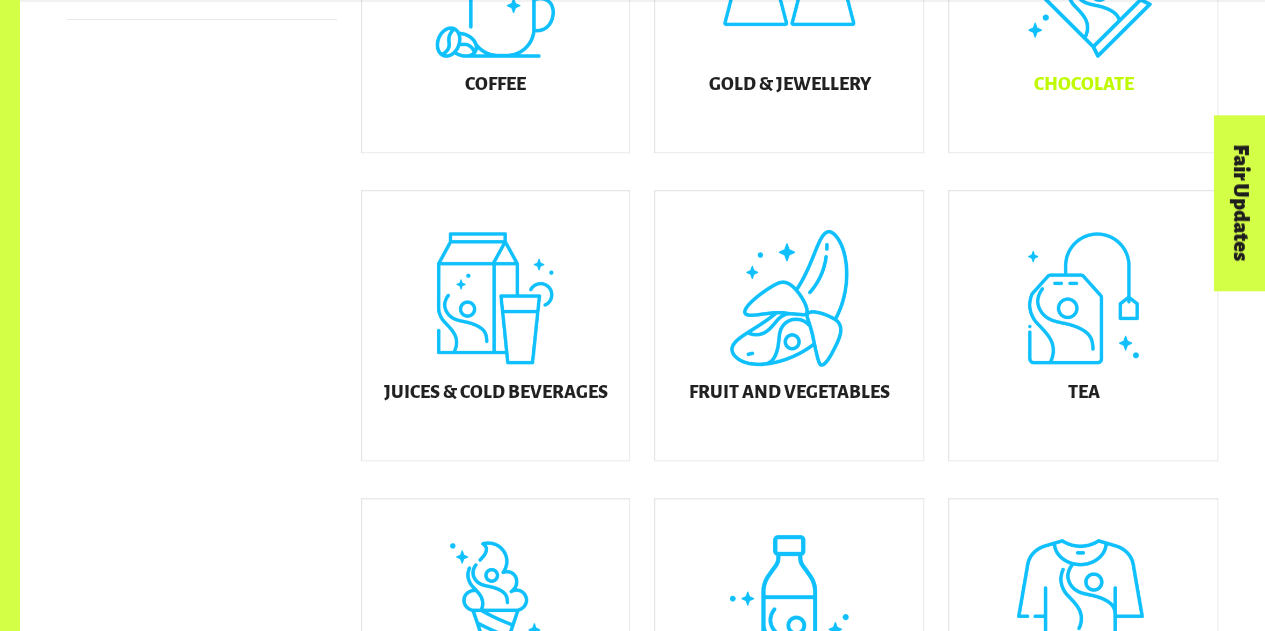 click on "Chocolate" at bounding box center [1083, 17] 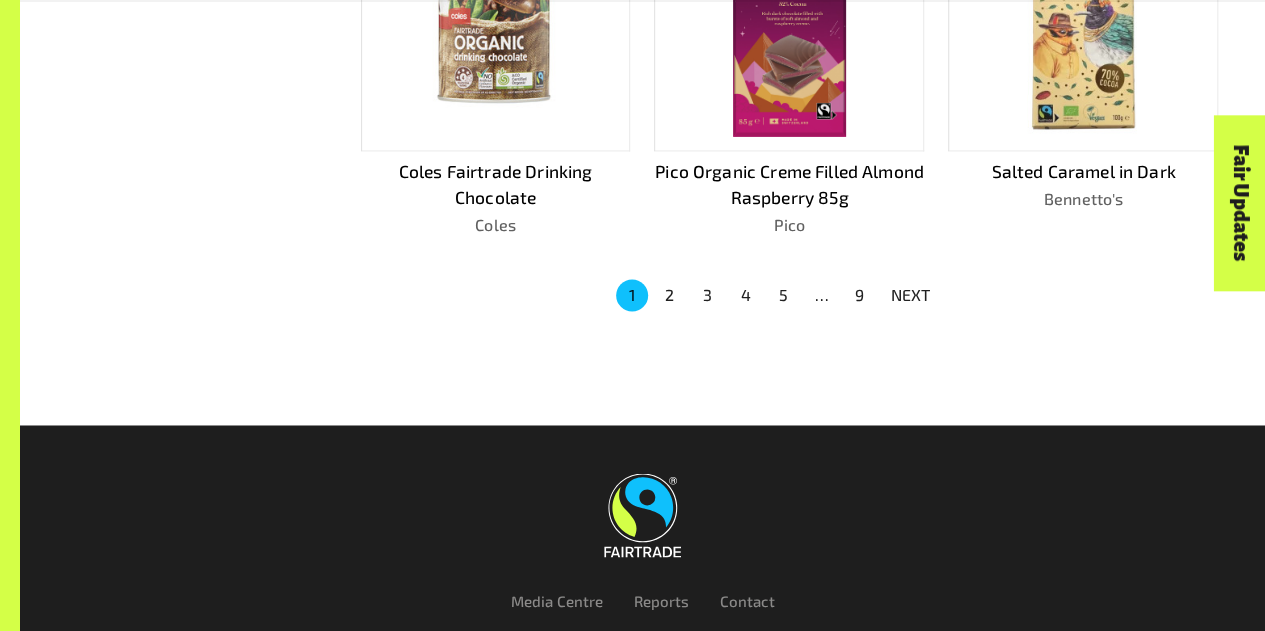 scroll, scrollTop: 1426, scrollLeft: 0, axis: vertical 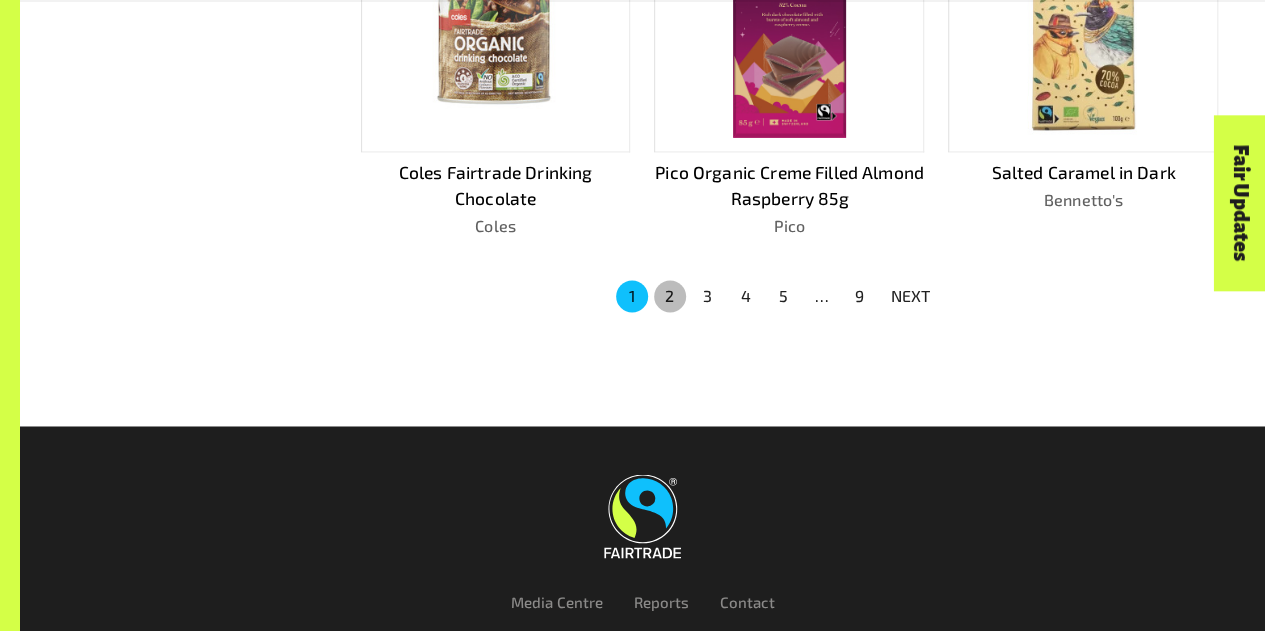 click on "2" at bounding box center [670, 296] 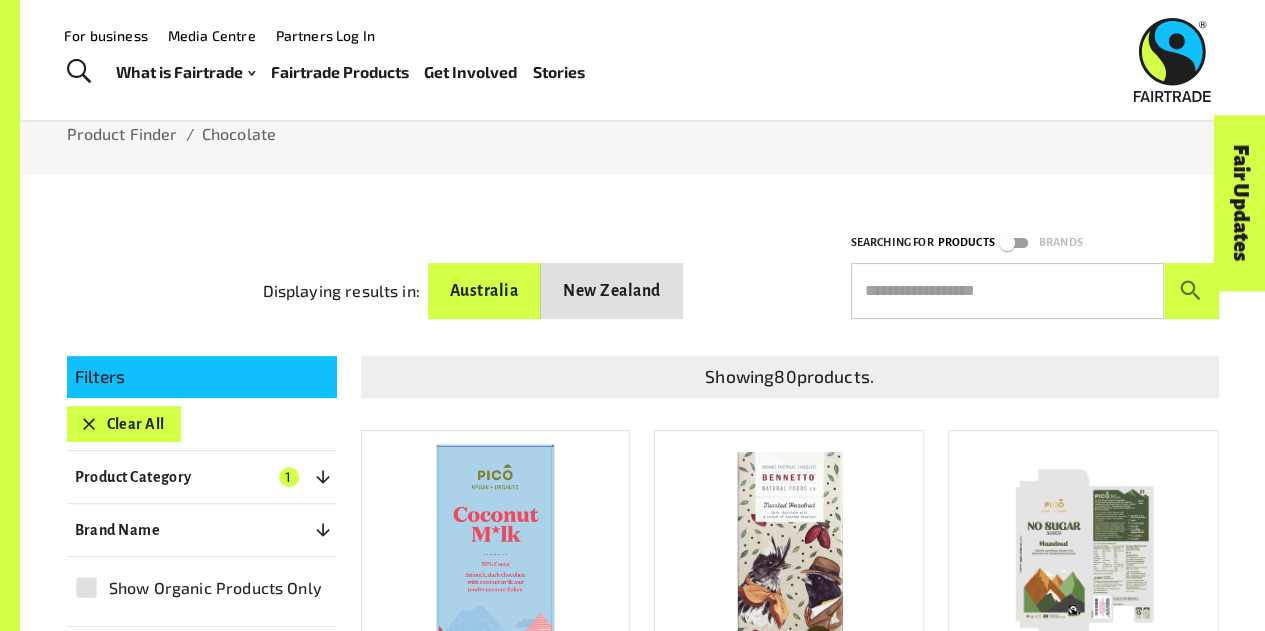 scroll, scrollTop: 120, scrollLeft: 0, axis: vertical 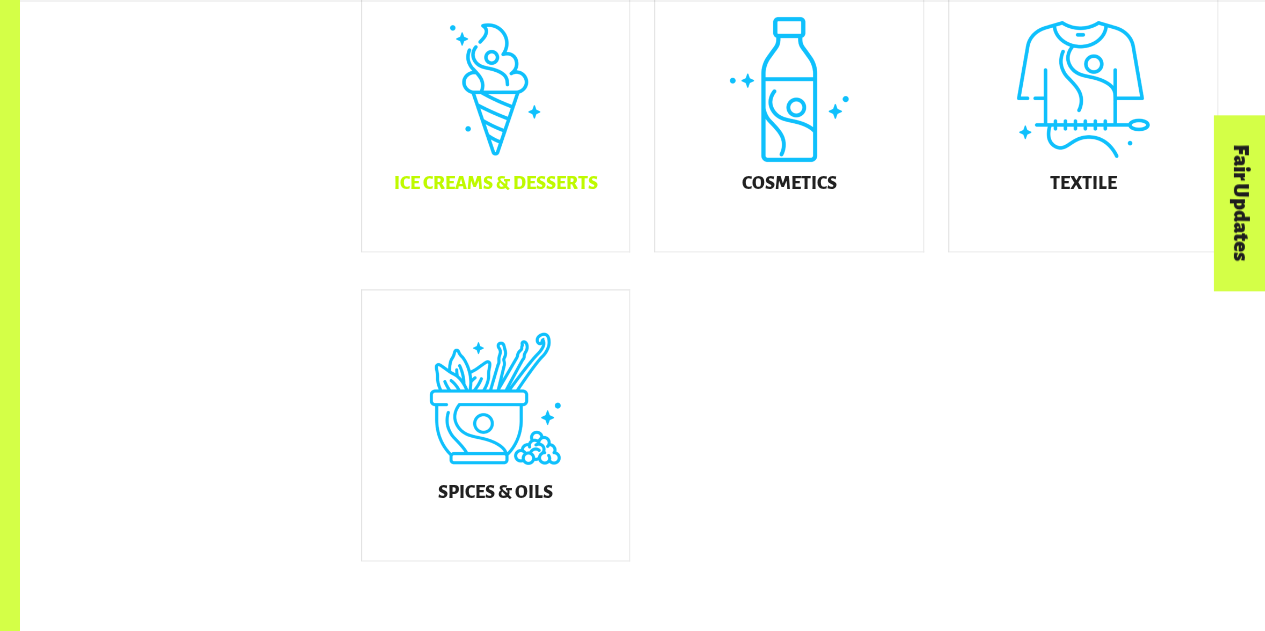 click on "Ice Creams & Desserts" at bounding box center [495, 184] 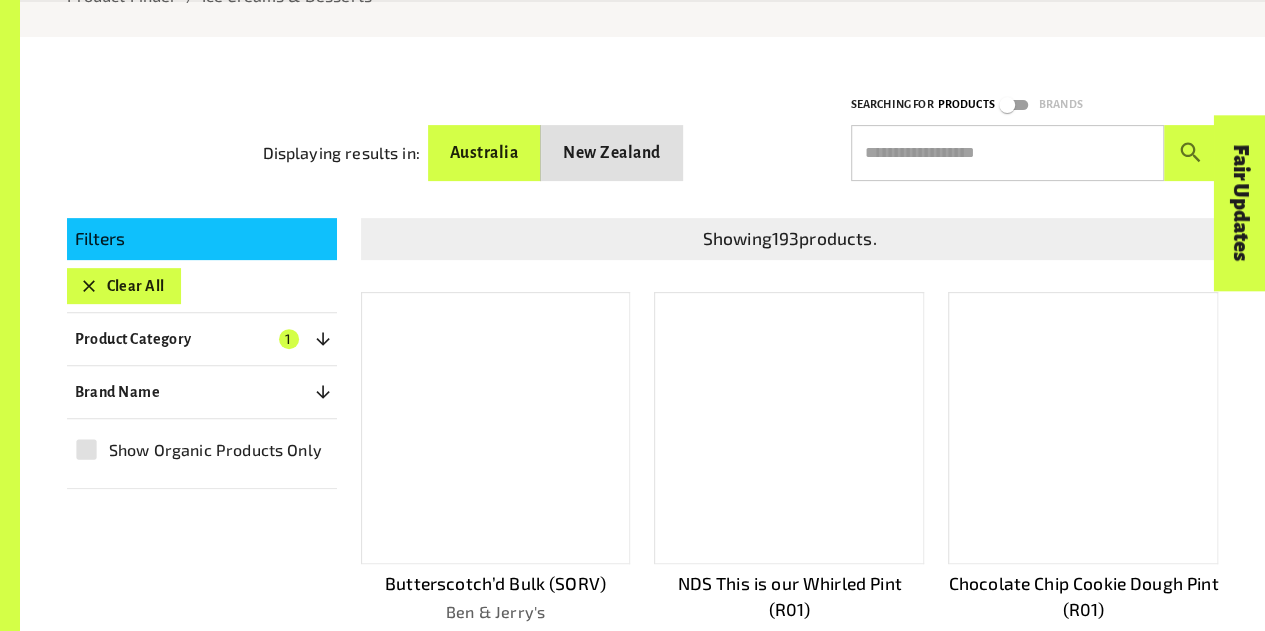 scroll, scrollTop: 0, scrollLeft: 0, axis: both 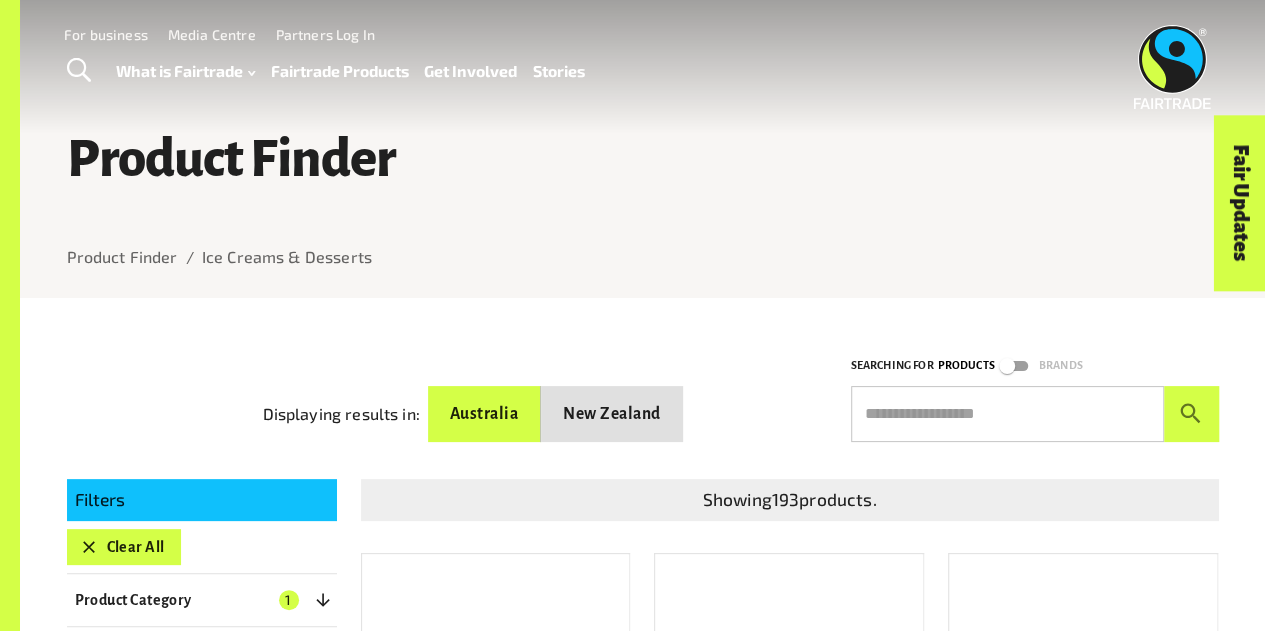drag, startPoint x: 333, startPoint y: 22, endPoint x: 263, endPoint y: 1, distance: 73.082146 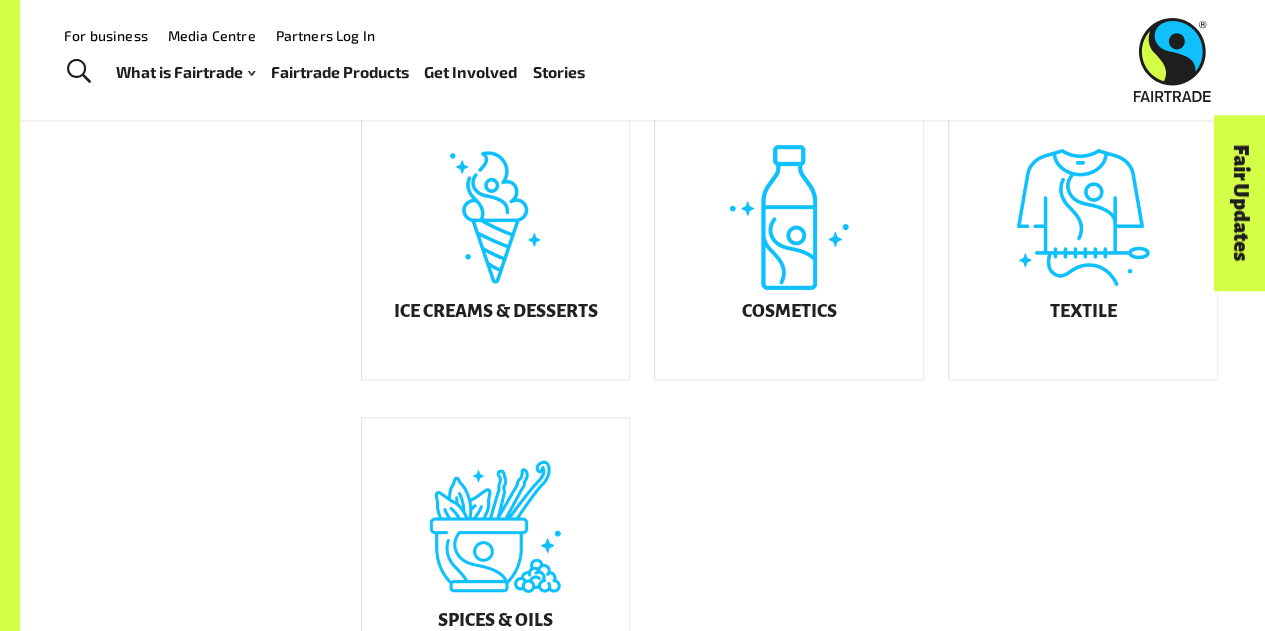 scroll, scrollTop: 1080, scrollLeft: 0, axis: vertical 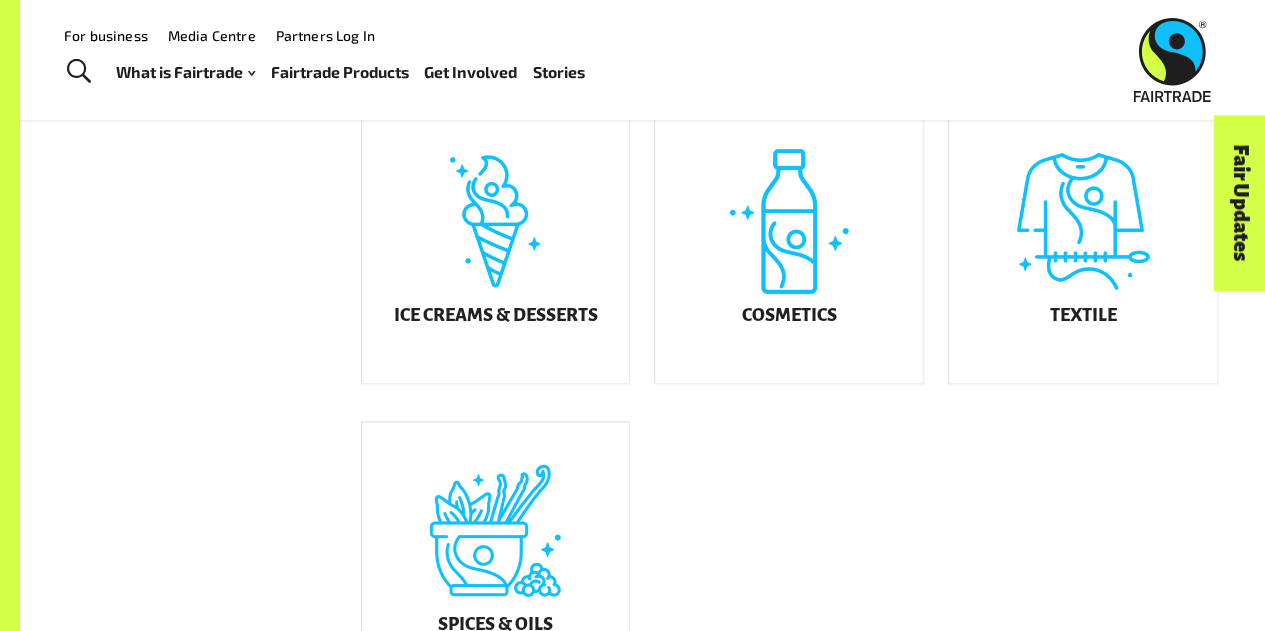 click on "Fair Updates" at bounding box center (1127, 265) 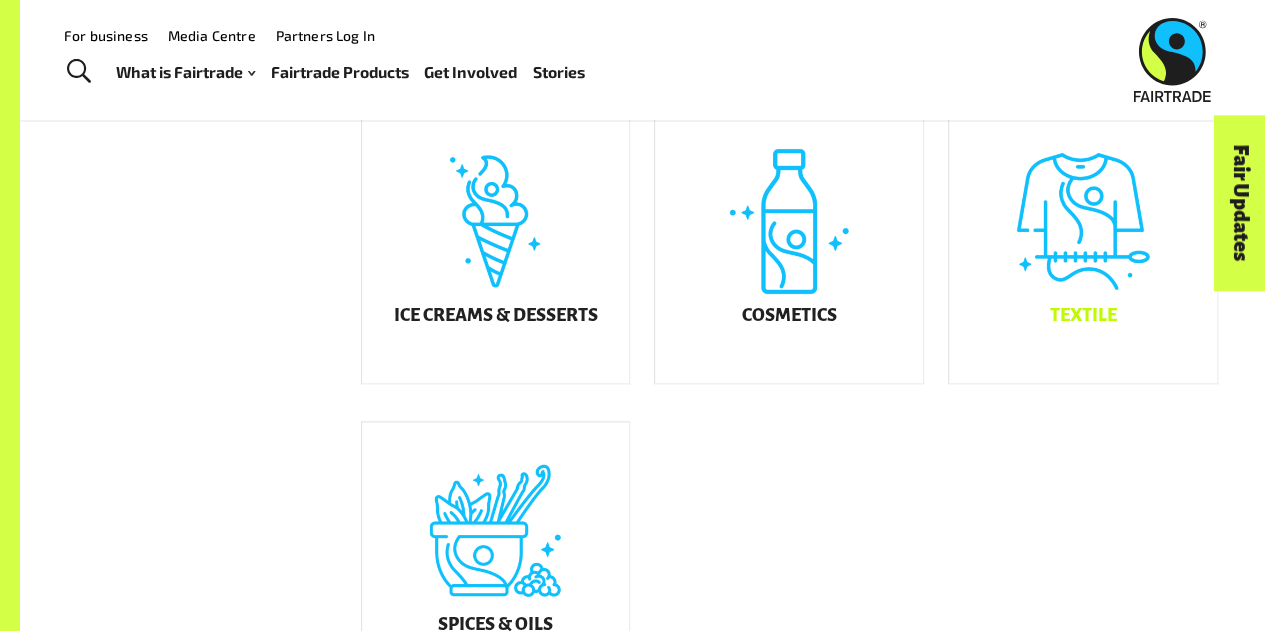 click on "Textile" at bounding box center (1083, 248) 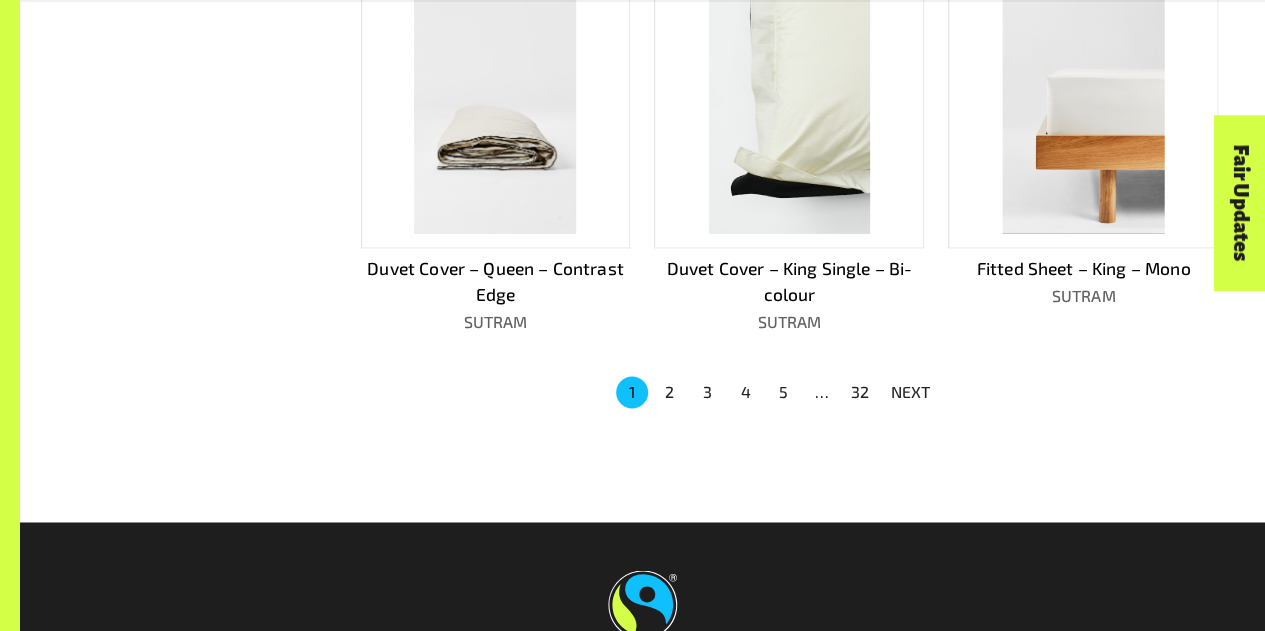 scroll, scrollTop: 1562, scrollLeft: 0, axis: vertical 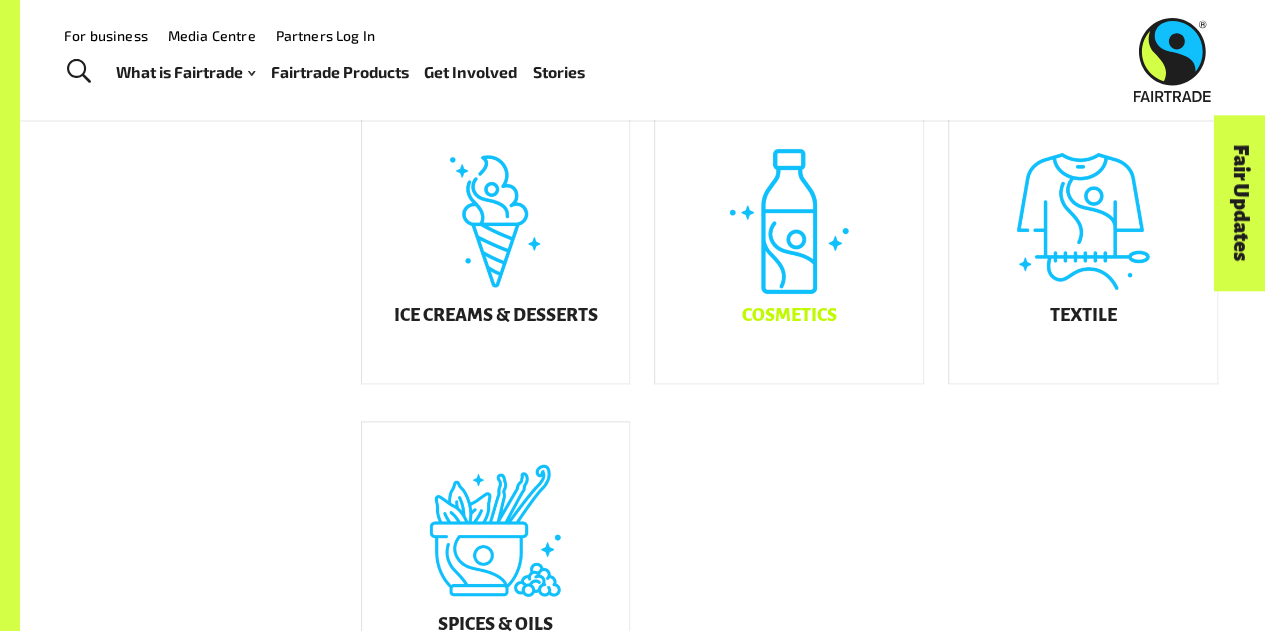 click on "Cosmetics" at bounding box center (789, 248) 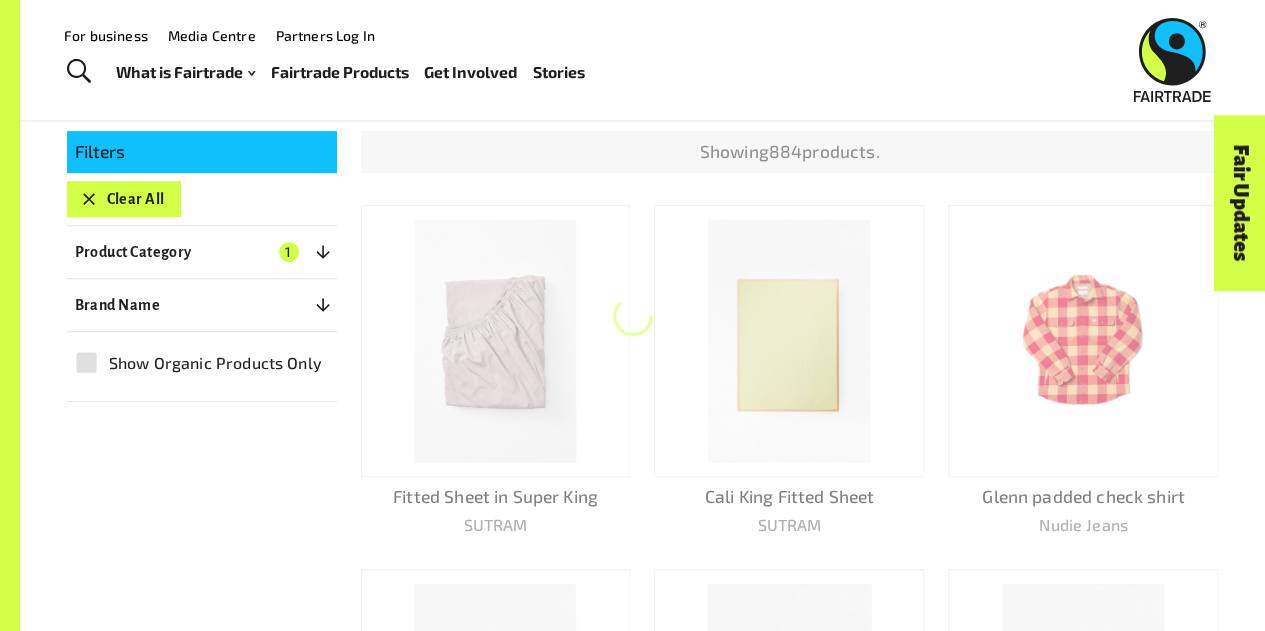 scroll, scrollTop: 303, scrollLeft: 0, axis: vertical 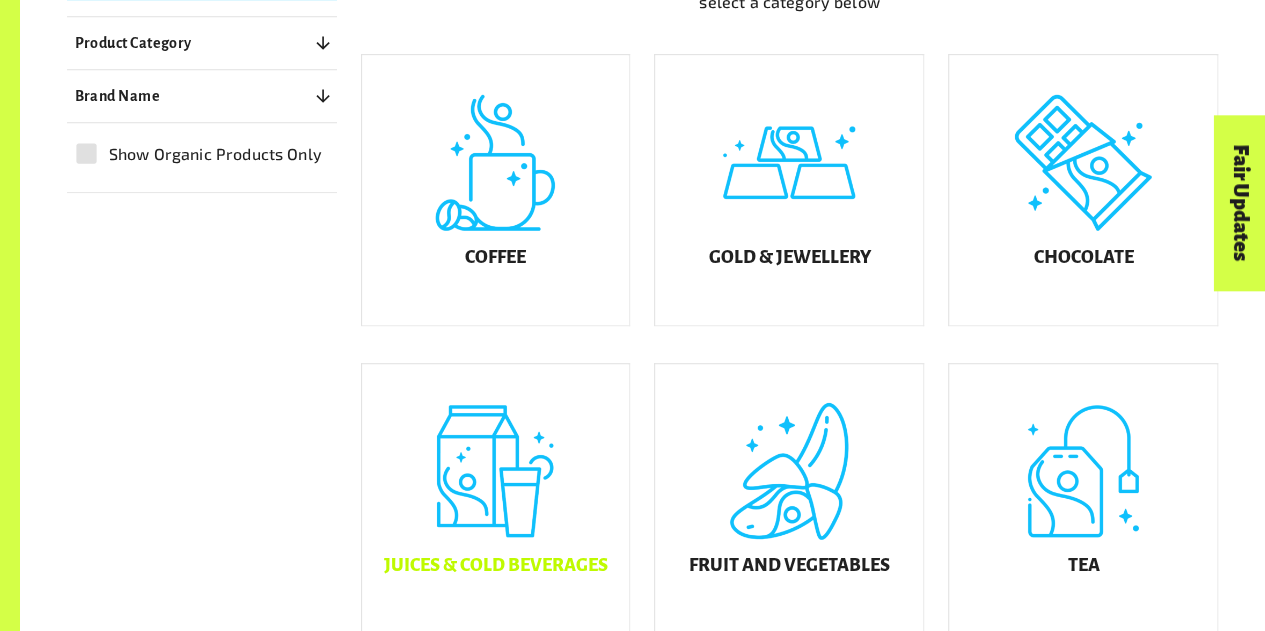 click on "Juices & Cold Beverages" at bounding box center (496, 499) 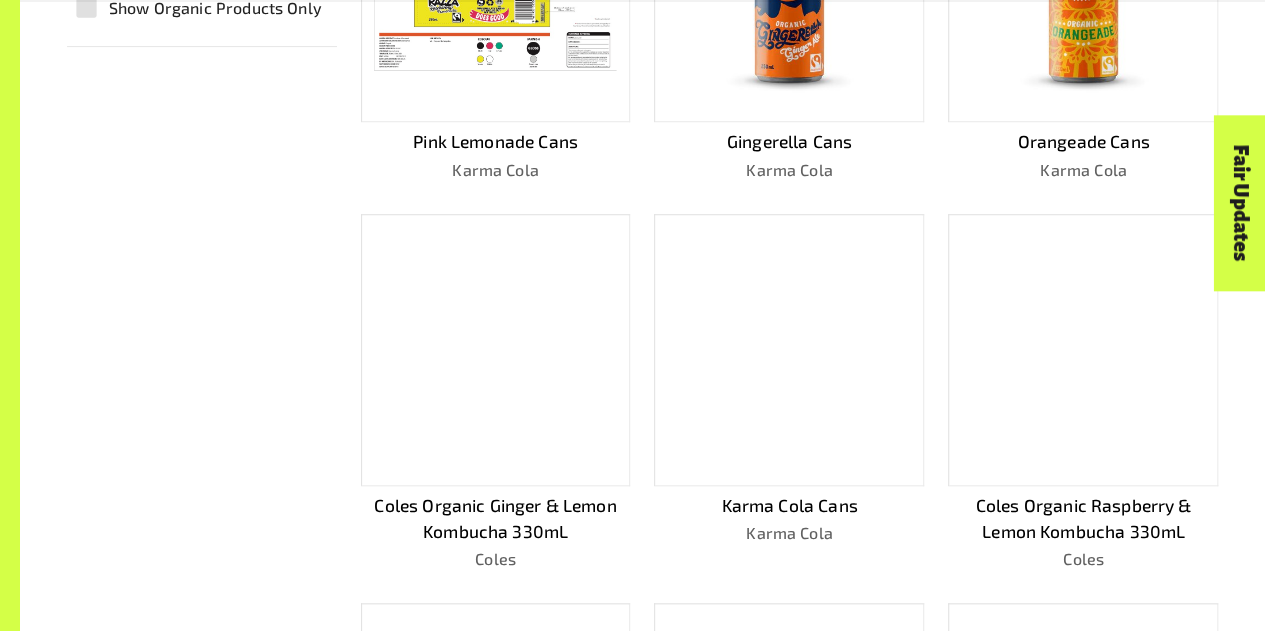scroll, scrollTop: 701, scrollLeft: 0, axis: vertical 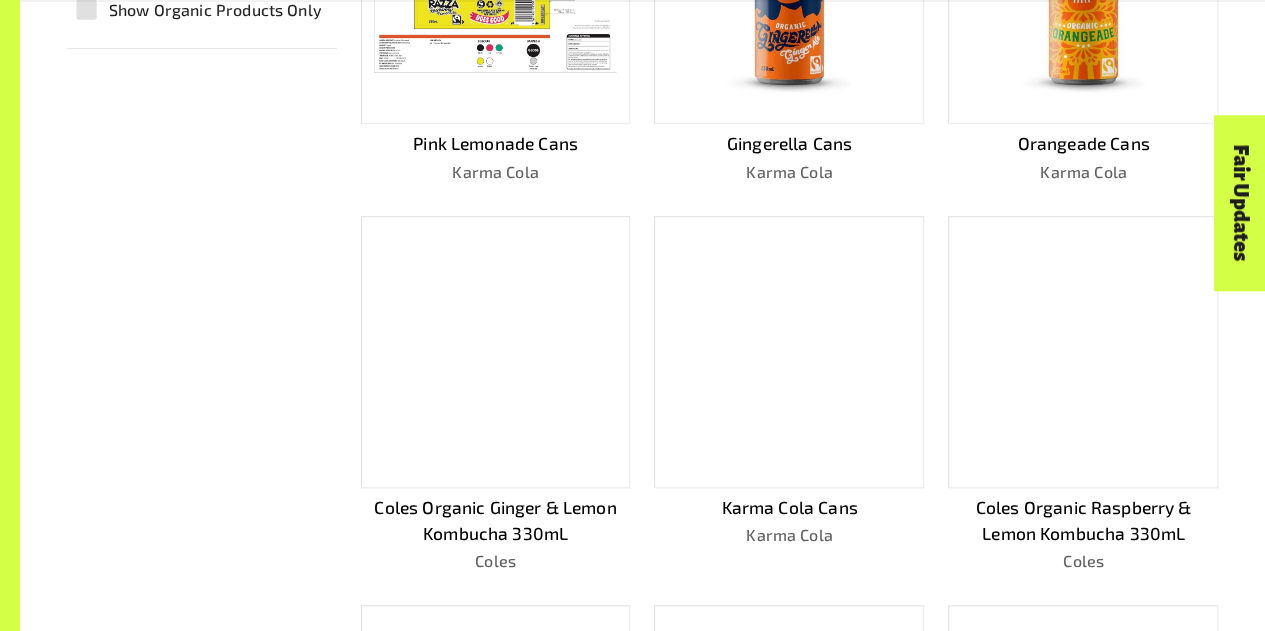 click on "Product Finder Product Finder / Juices & Cold Beverages Displaying results in: [COUNTRY] [COUNTRY_CODE] Searching for Products Brands ​ Filters Clear All Product Category 1 ​ Coffee Gold & Jewellery Chocolate Juices & Cold Beverages Cold Plant Milk Carbonated Drinks Herbal Cold Drinks Other Soft Drinks Fruit and Vegetables Tea Ice Creams & Desserts Cosmetics Textile Spices & Oils Brand Name 0 ​ Ada Cosmetics Addington Adobe Reserva All Good Antico Coffee Avalanche Barossa Coffee Roasters Bay Beans Bean Ground & Drunk Beechs Fine Chocolates Belvas Ben & Jerry's Bennetto's Biobean Bon Accord BOVETTI Bun Coffee Caddies Caffe Prima Caffe' Carraro Caffe' Mauro Caroma Choceur Chocolate and Love Coffea Coffee Coffex Coffee Coffix Coles comazo Comazo Earth Conscious Step Cottle Coffee Custom Coffees Customised Coffee Brands Deavas DEDICATED Dingo Republic Eco.Logic EcoBags Elemental Elemental Reserva Ethletic Etiko FAIR CARE Genovese Global Café Direct Goki Good Fortune Coffee Good Things Gravity Green Barista 9" at bounding box center [642, 154] 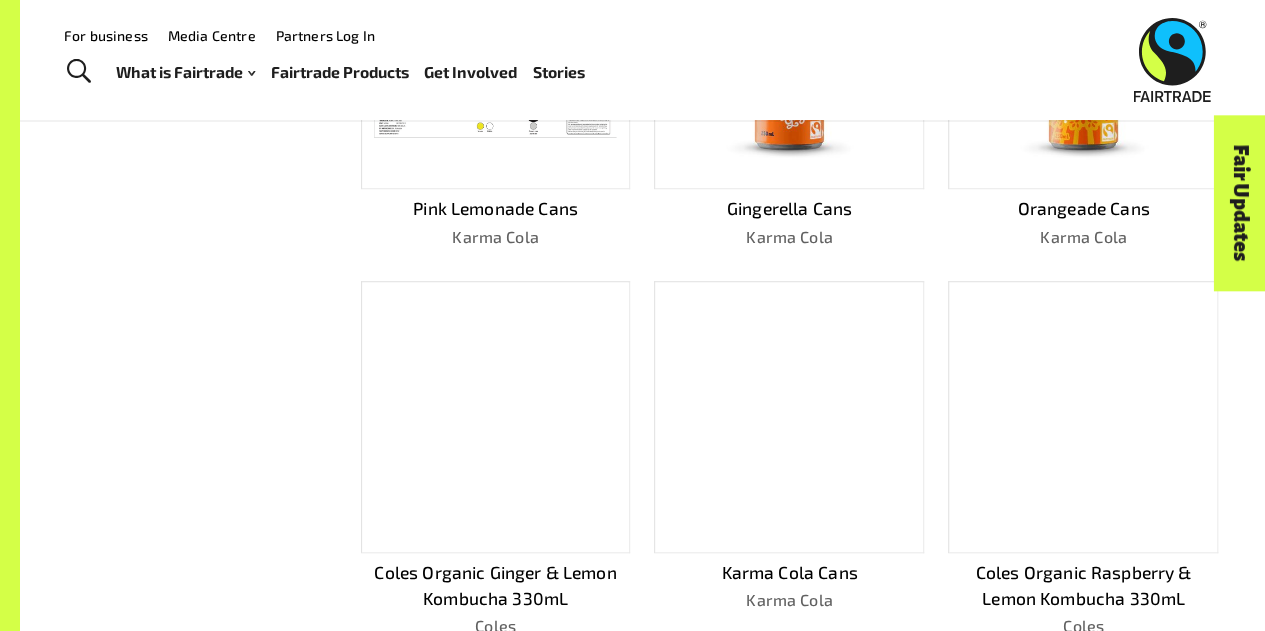 scroll, scrollTop: 110, scrollLeft: 0, axis: vertical 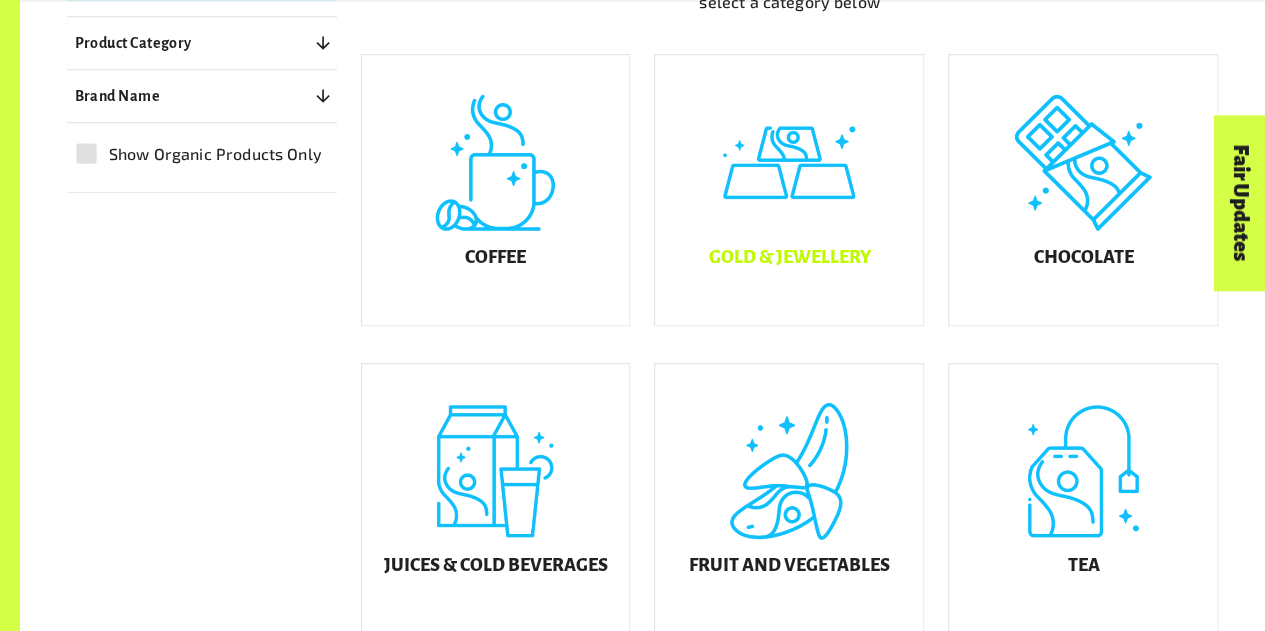 click on "Gold & Jewellery" at bounding box center (789, 190) 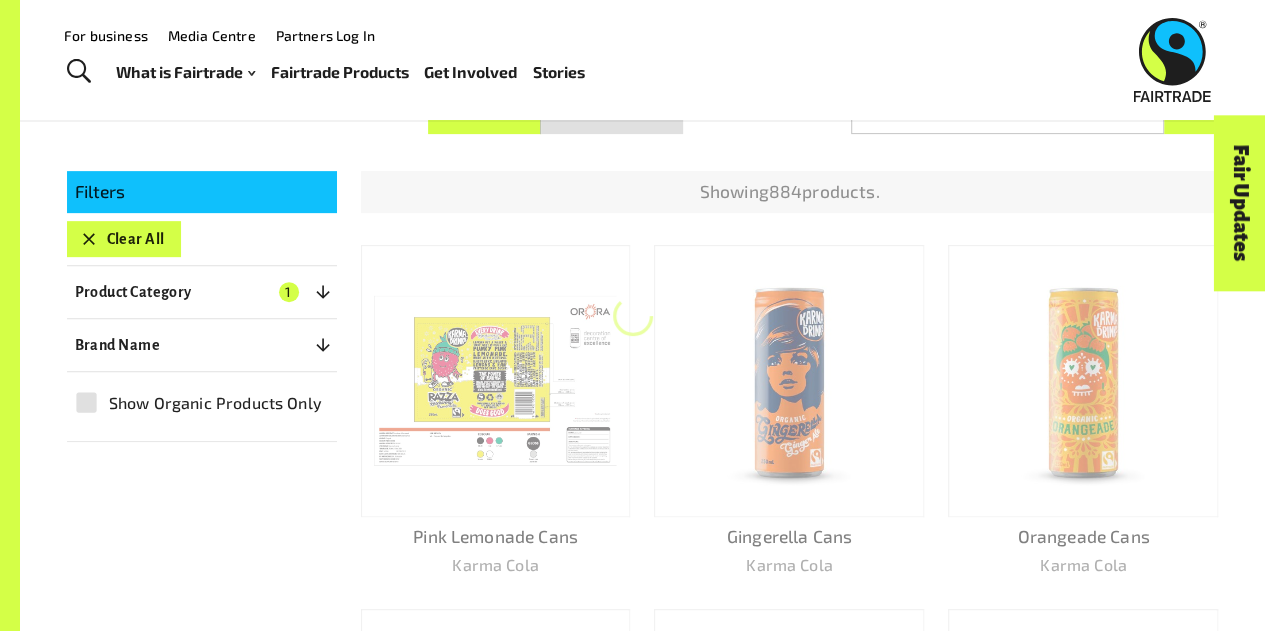 scroll, scrollTop: 303, scrollLeft: 0, axis: vertical 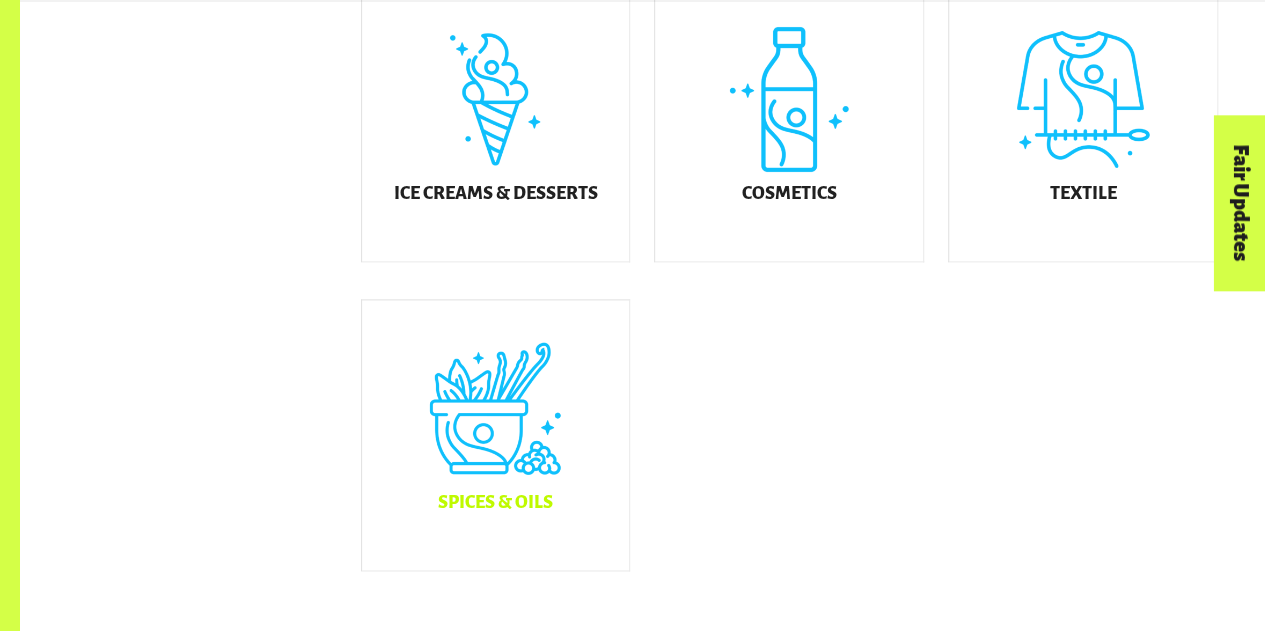 click on "Spices & Oils" at bounding box center (496, 435) 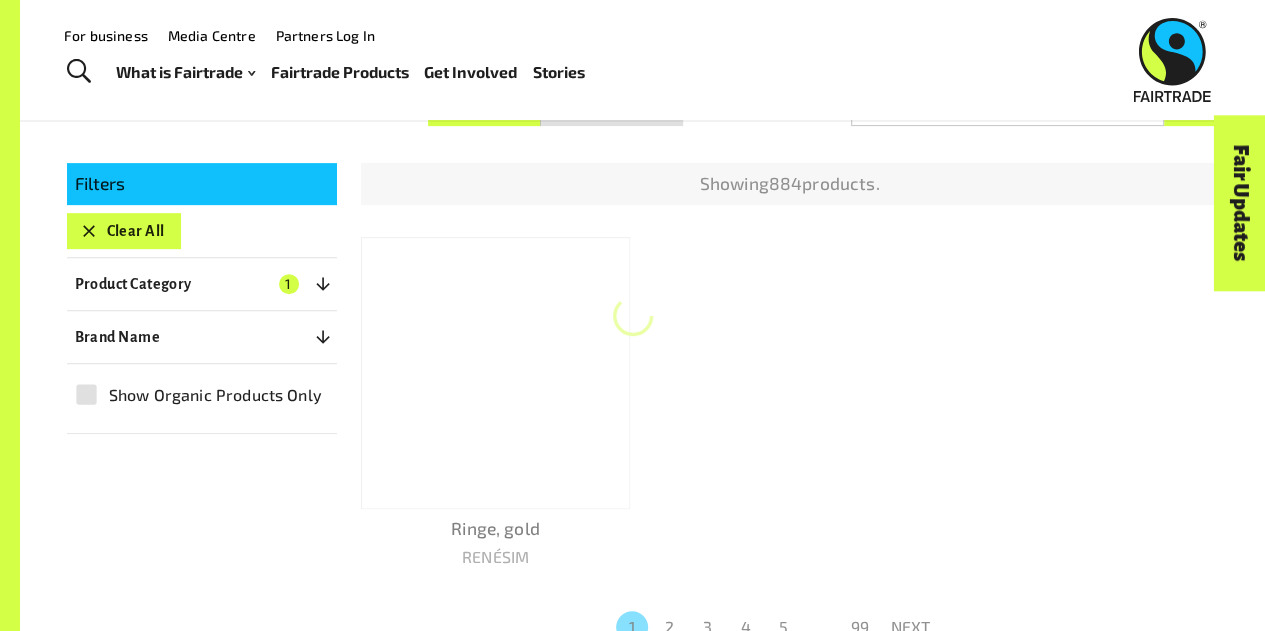 scroll, scrollTop: 303, scrollLeft: 0, axis: vertical 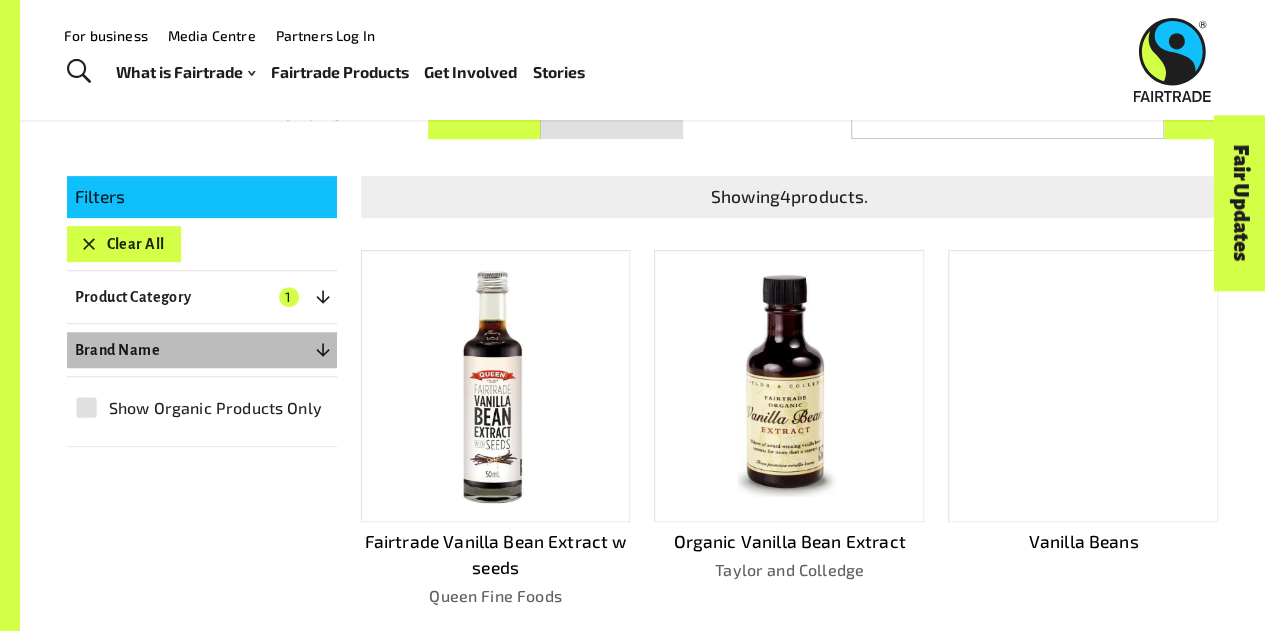 click on "Brand Name 0" at bounding box center (202, 350) 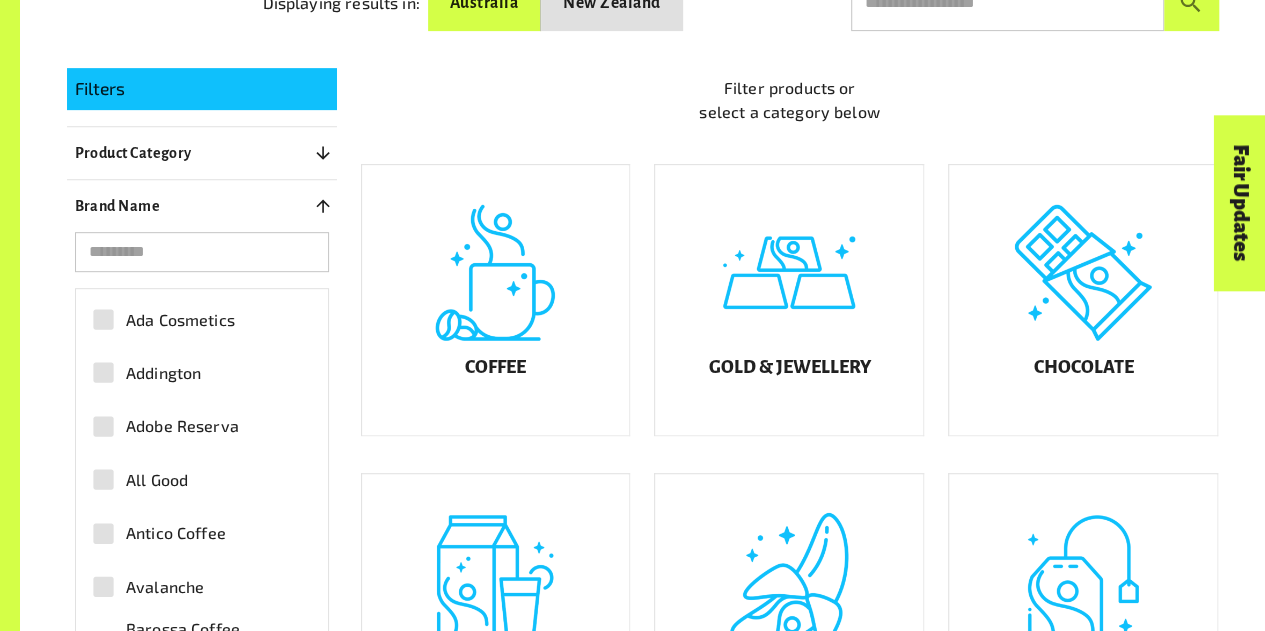 scroll, scrollTop: 410, scrollLeft: 0, axis: vertical 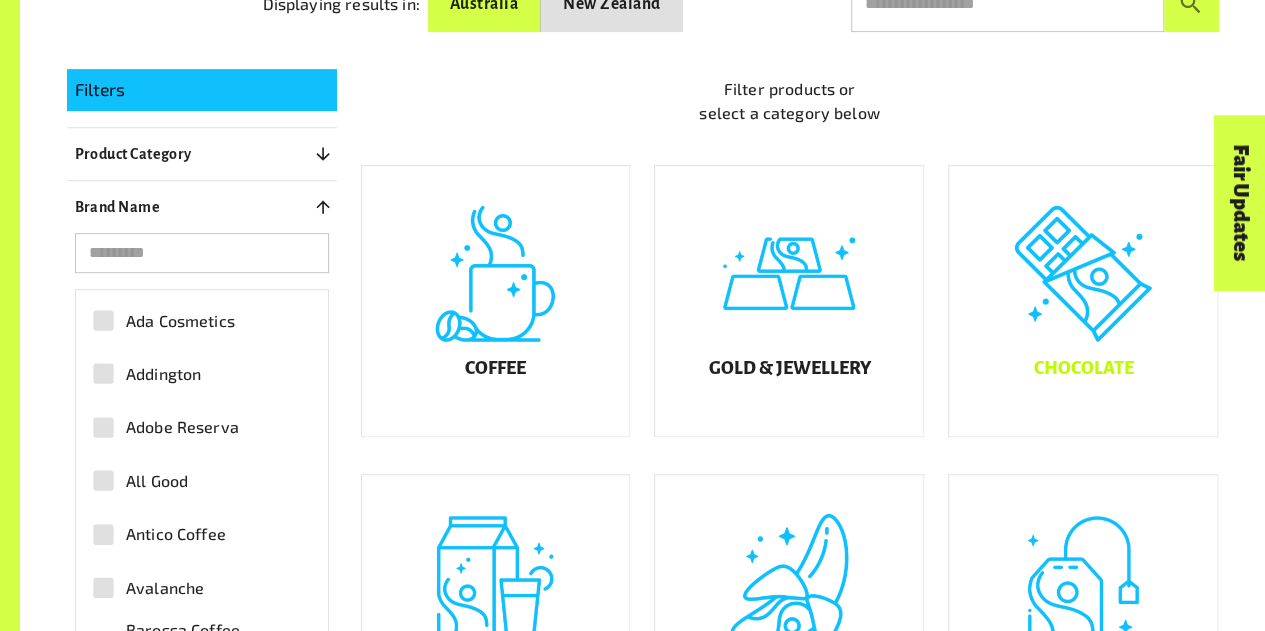 click on "Chocolate" at bounding box center [1083, 301] 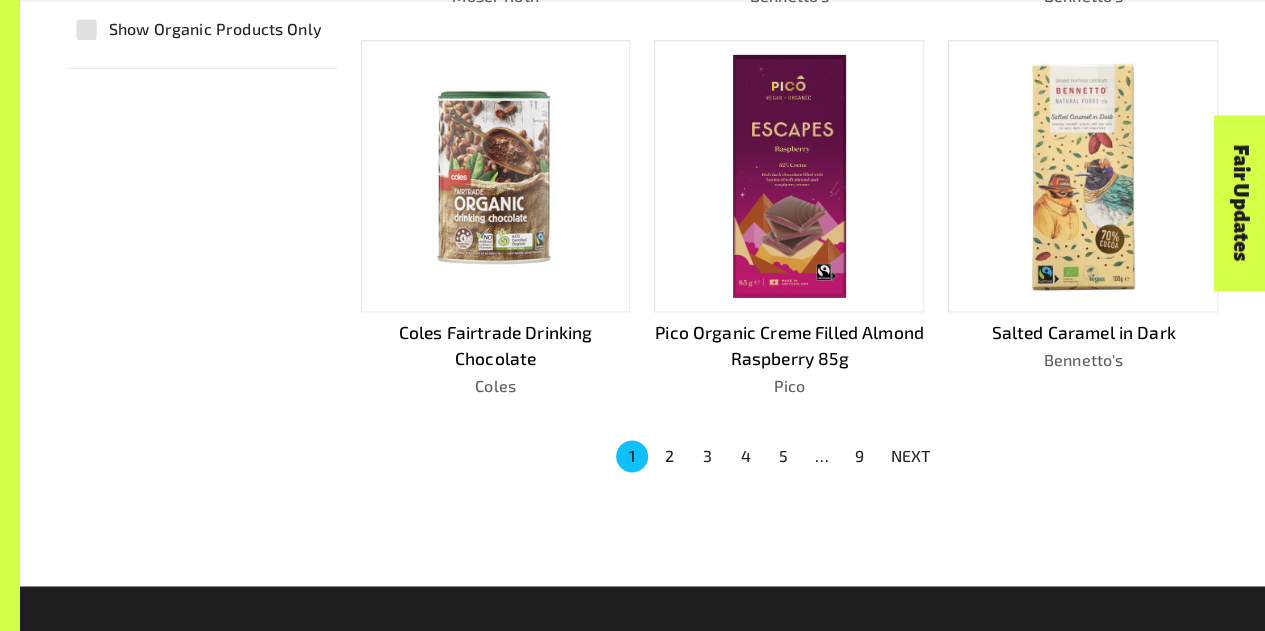 scroll, scrollTop: 1267, scrollLeft: 0, axis: vertical 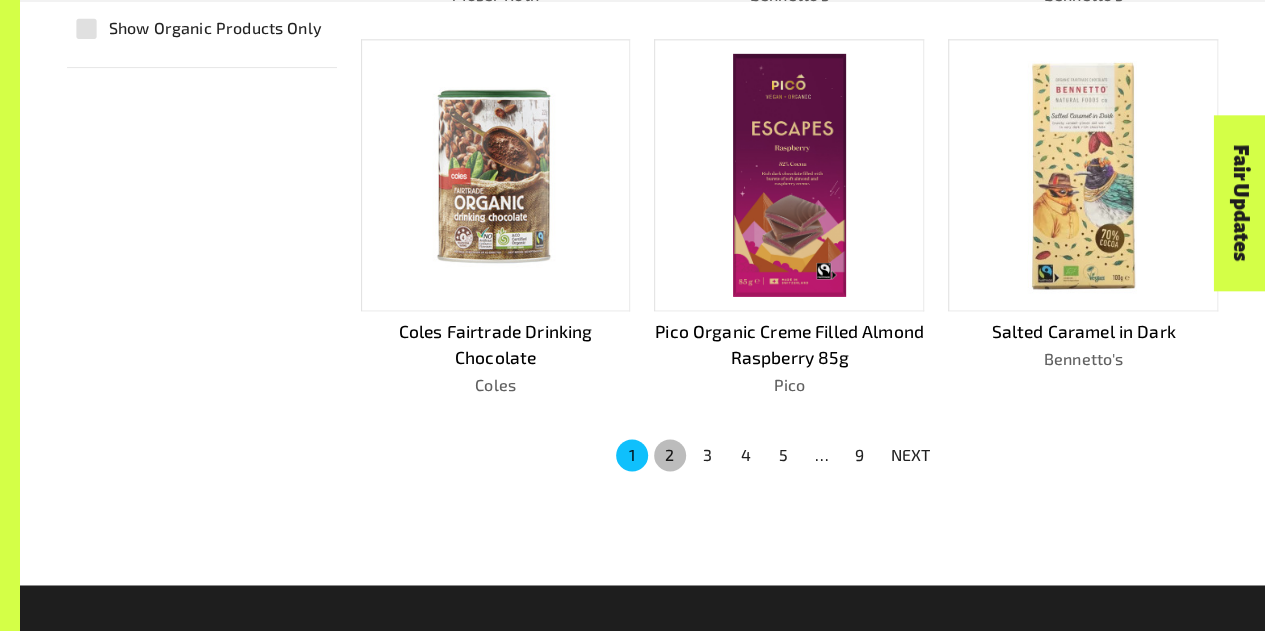 click on "2" at bounding box center (670, 455) 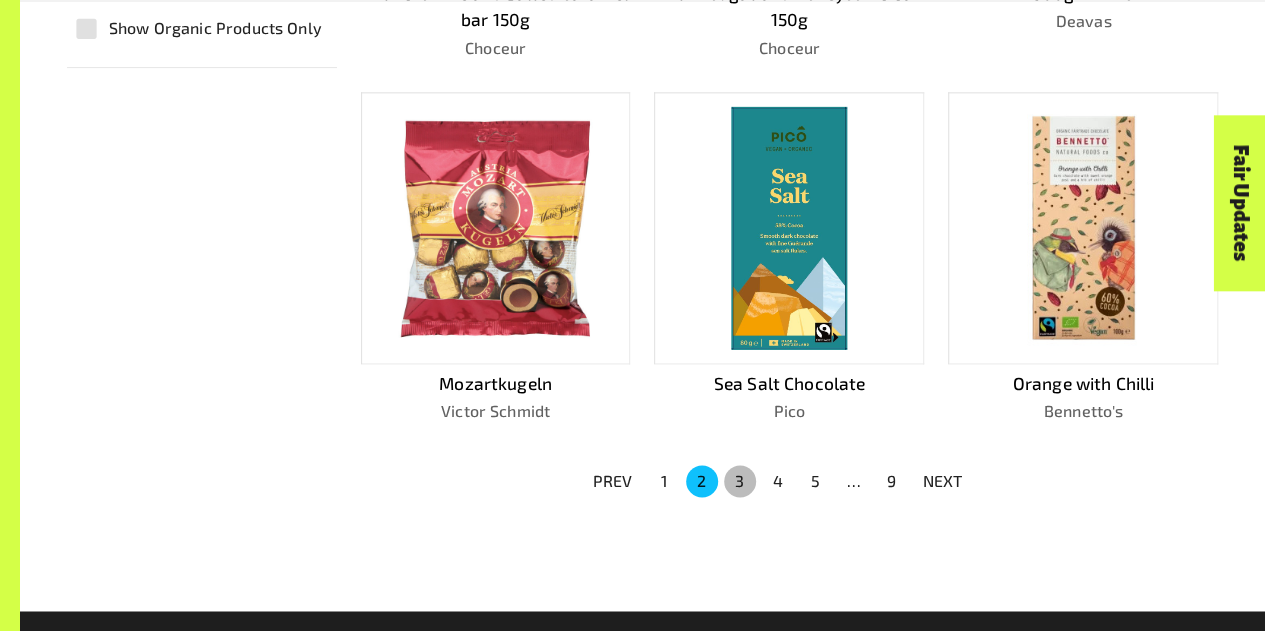 click on "3" at bounding box center (740, 481) 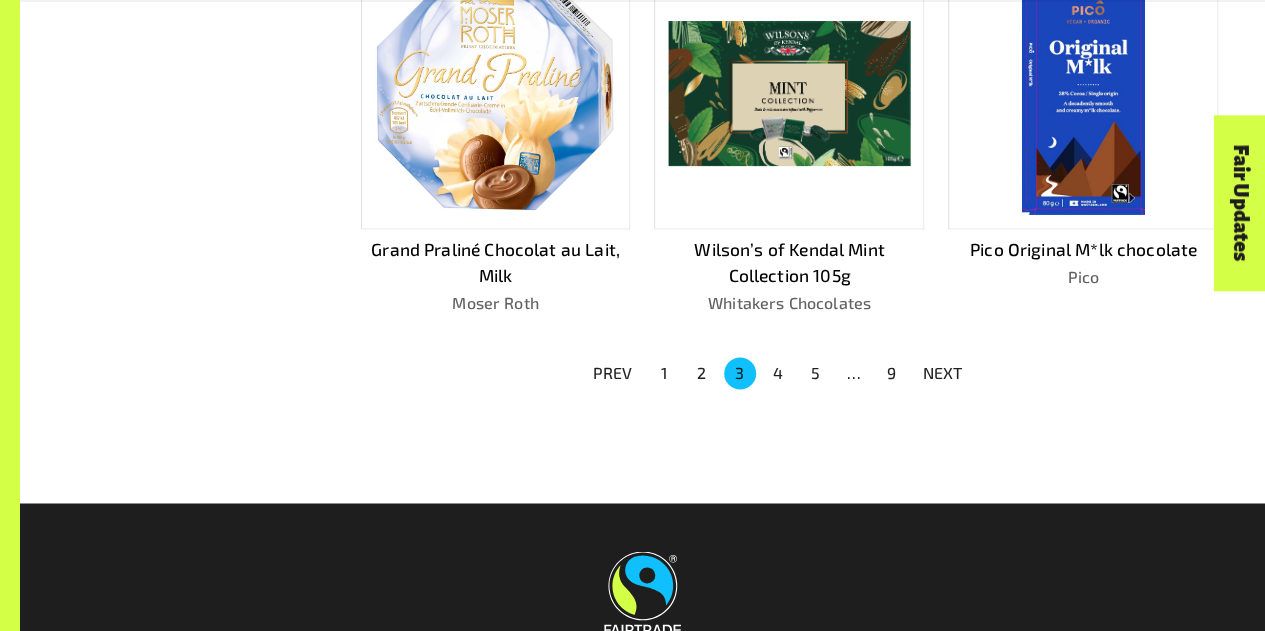 scroll, scrollTop: 1387, scrollLeft: 0, axis: vertical 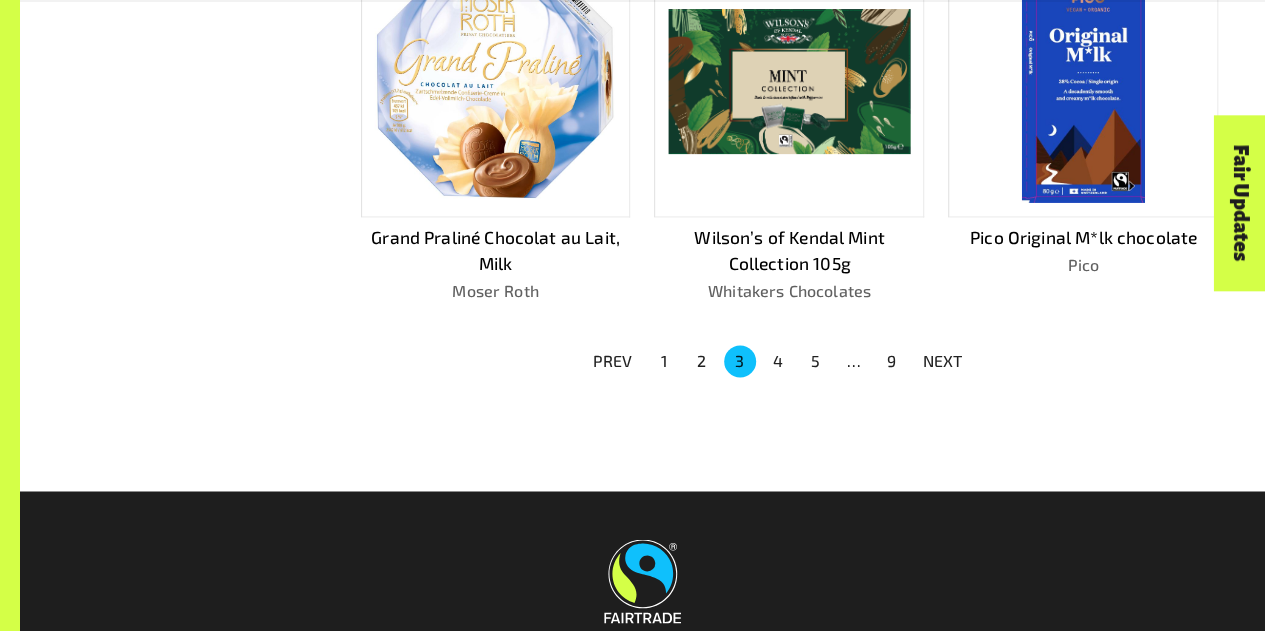 click on "4" at bounding box center (778, 361) 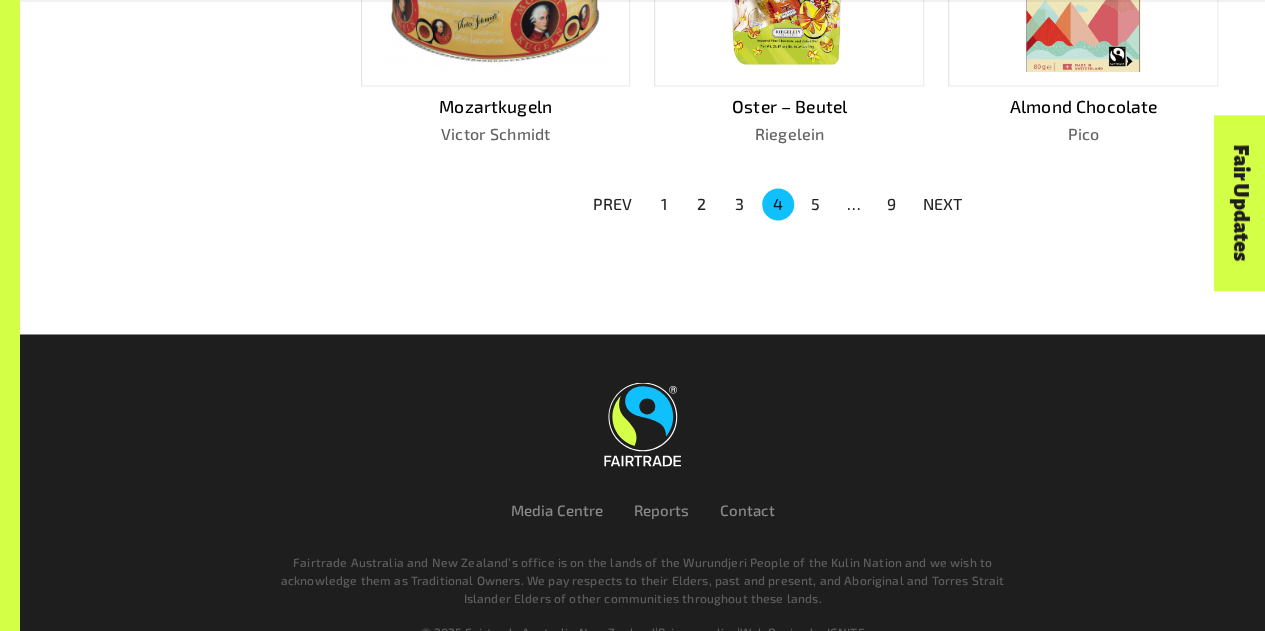 scroll, scrollTop: 1539, scrollLeft: 0, axis: vertical 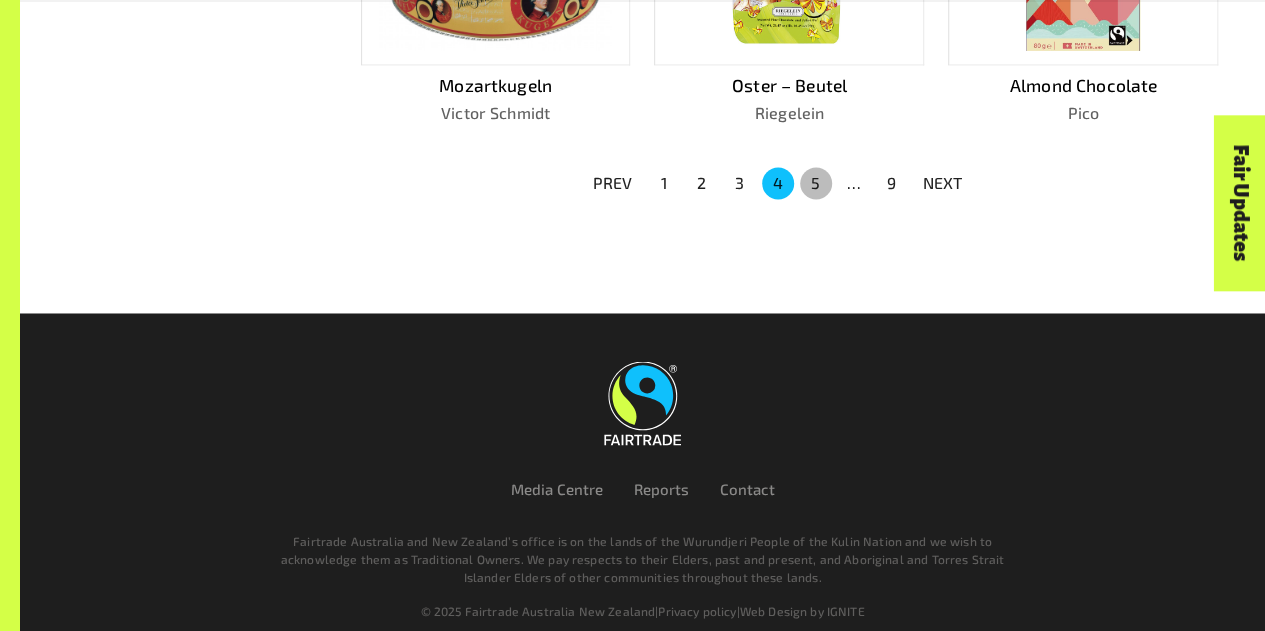 click on "5" at bounding box center (816, 183) 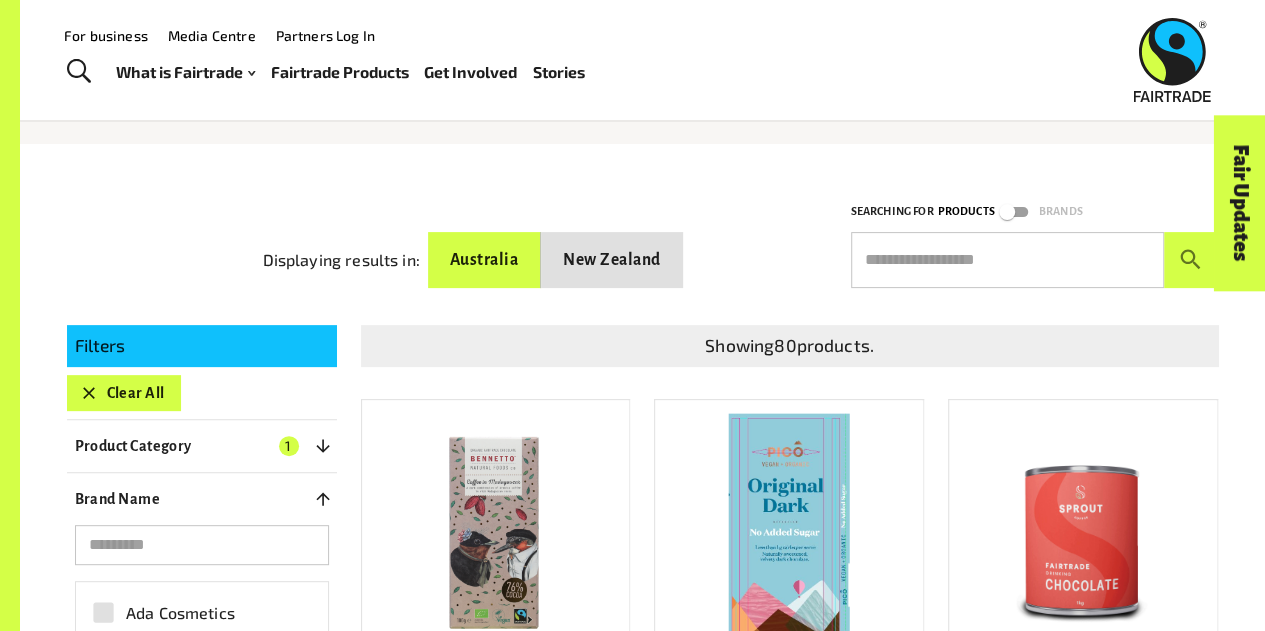 scroll, scrollTop: 157, scrollLeft: 0, axis: vertical 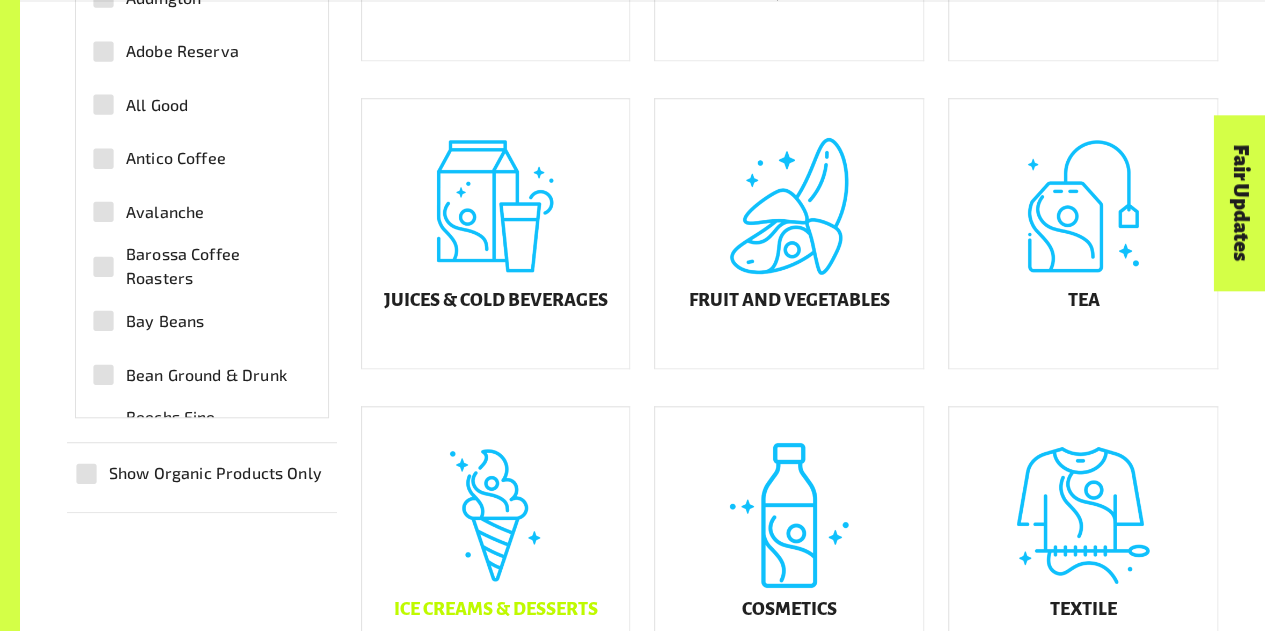 click on "Ice Creams & Desserts" at bounding box center (496, 542) 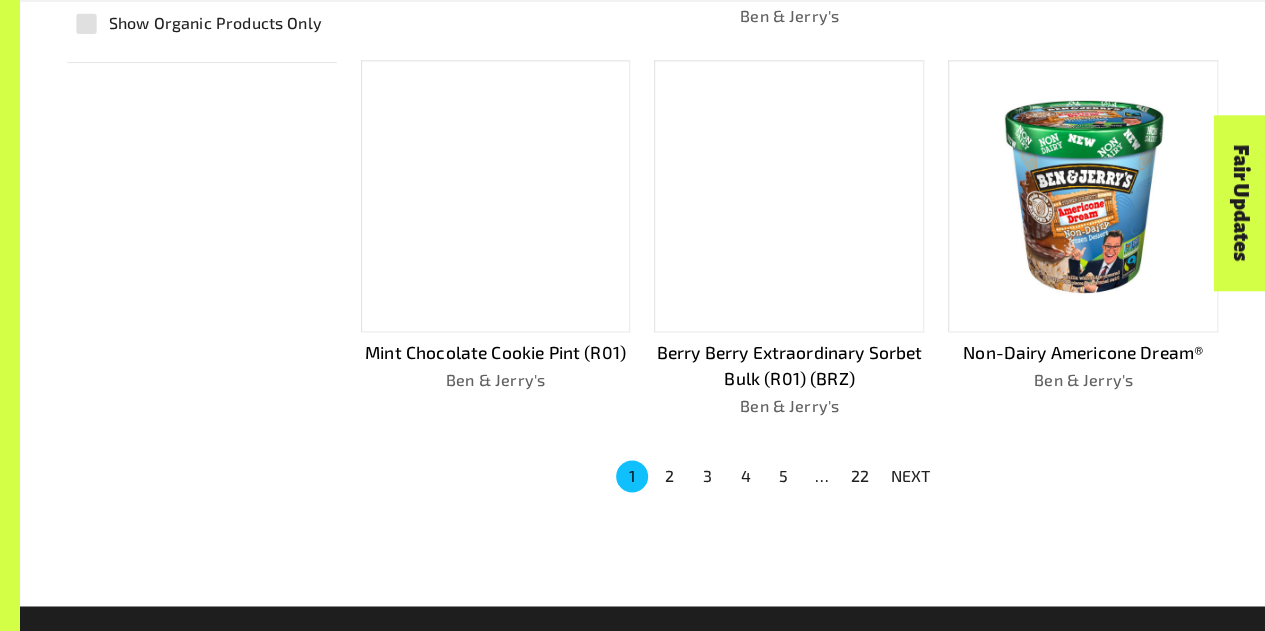 scroll, scrollTop: 1273, scrollLeft: 0, axis: vertical 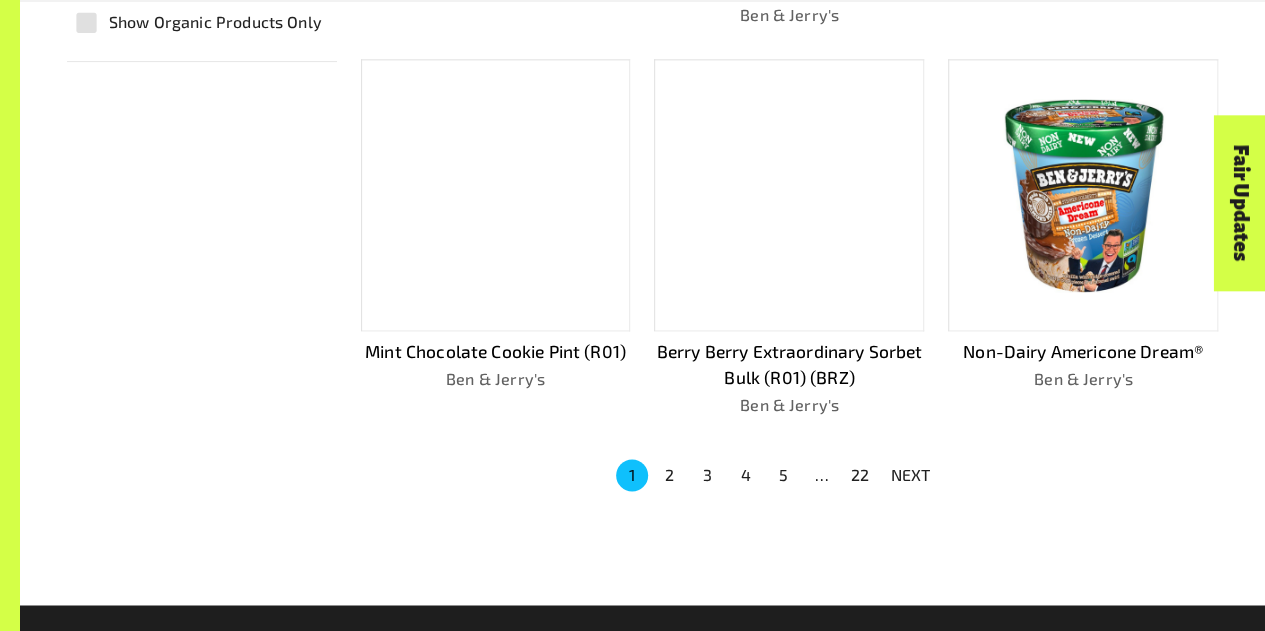 click on "3" at bounding box center [708, 475] 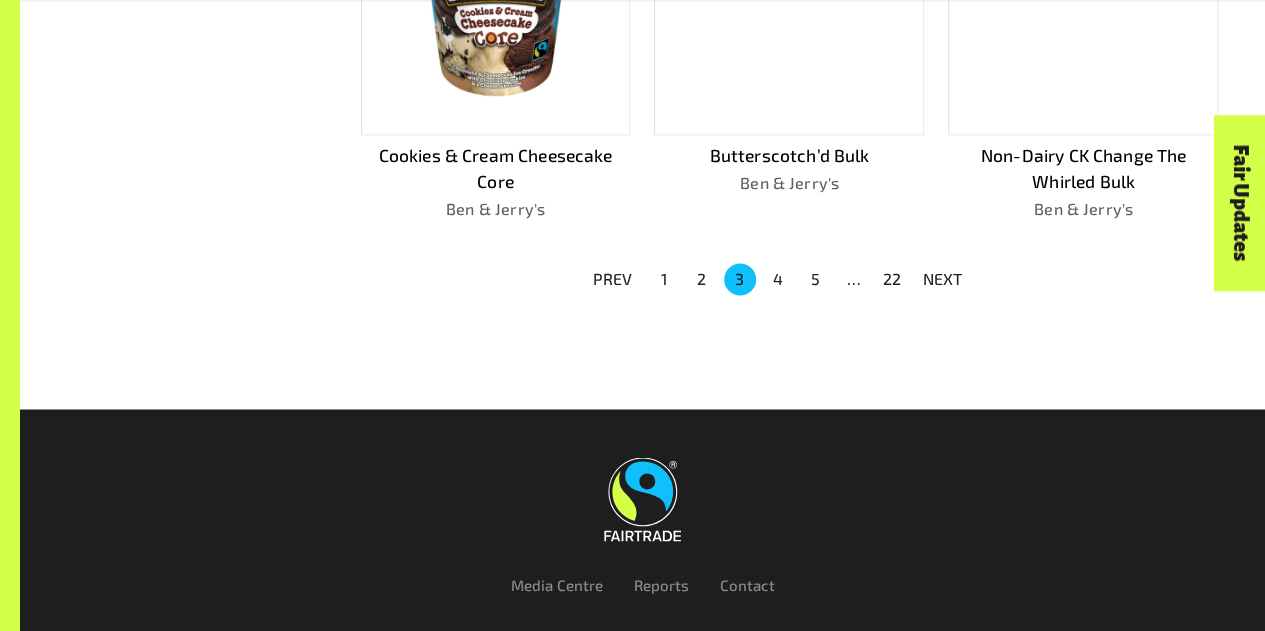 scroll, scrollTop: 1588, scrollLeft: 0, axis: vertical 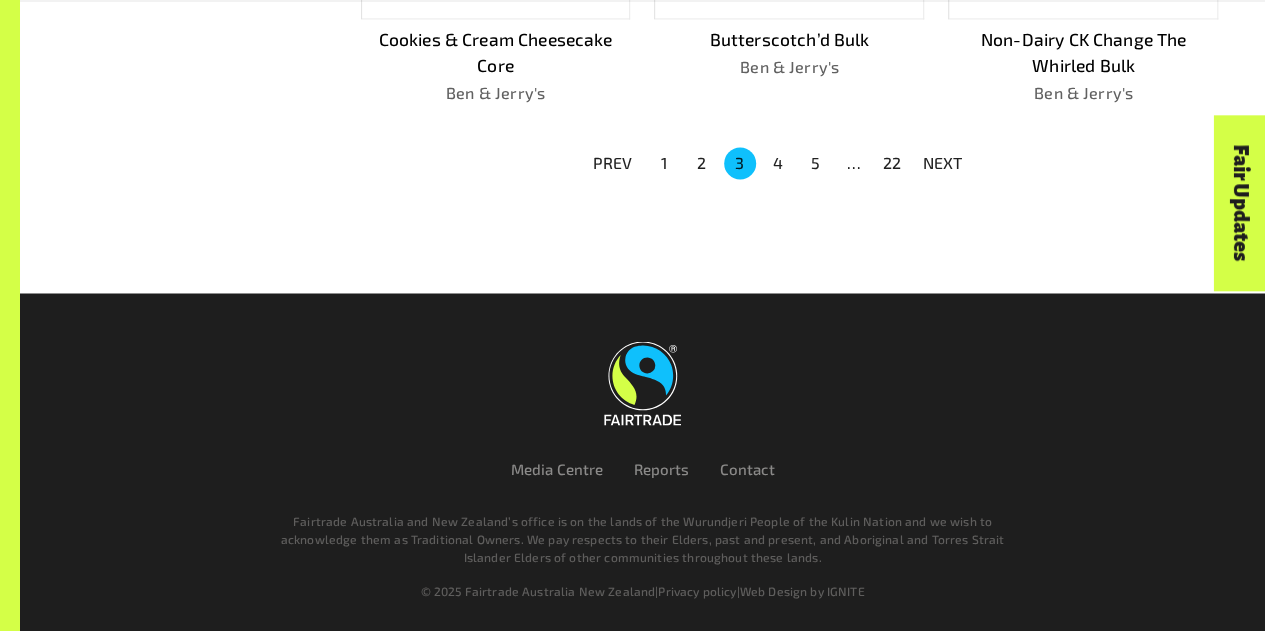 click on "4" at bounding box center (778, 163) 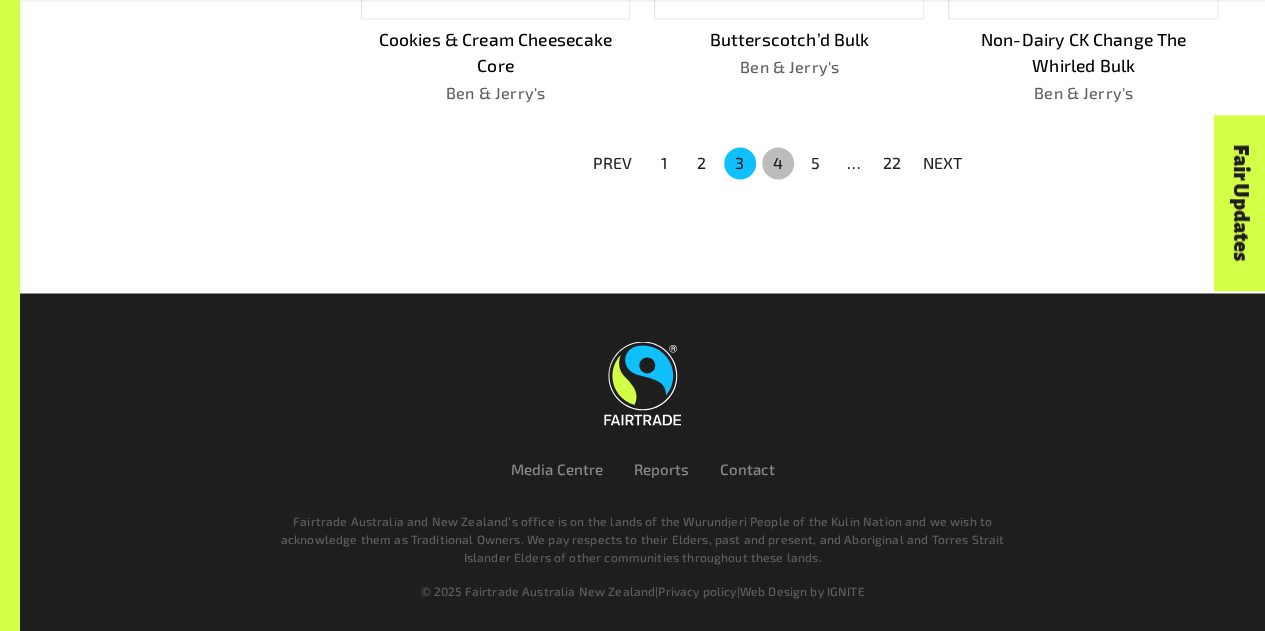 click on "4" at bounding box center (778, 163) 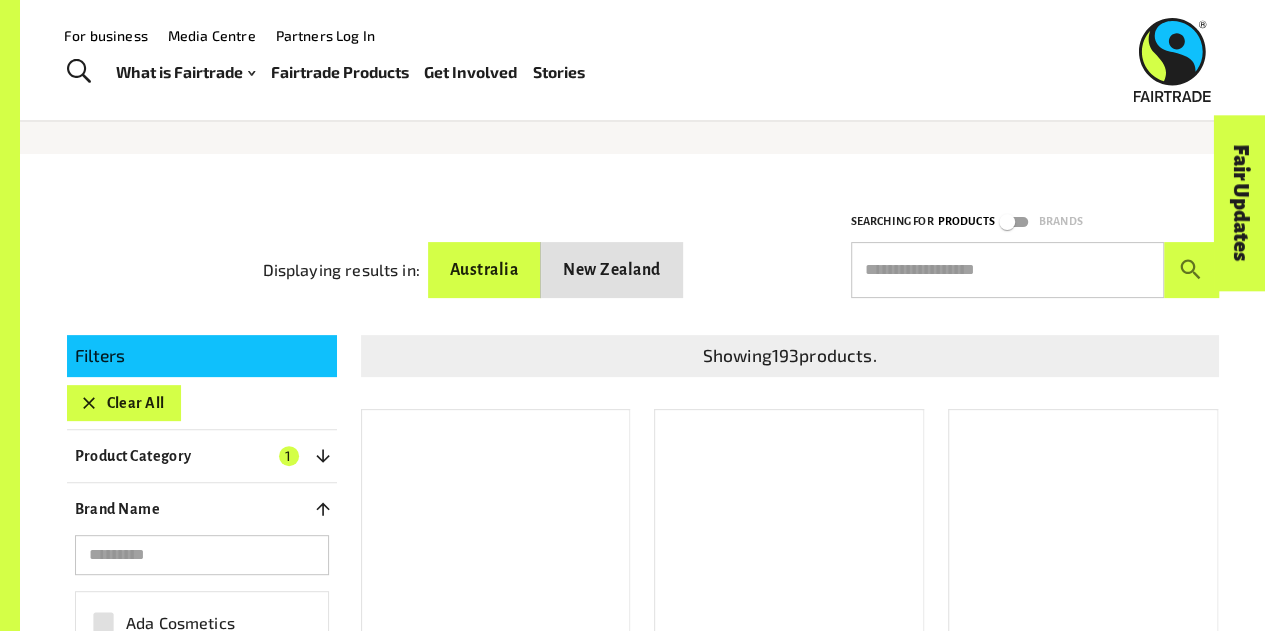 scroll, scrollTop: 141, scrollLeft: 0, axis: vertical 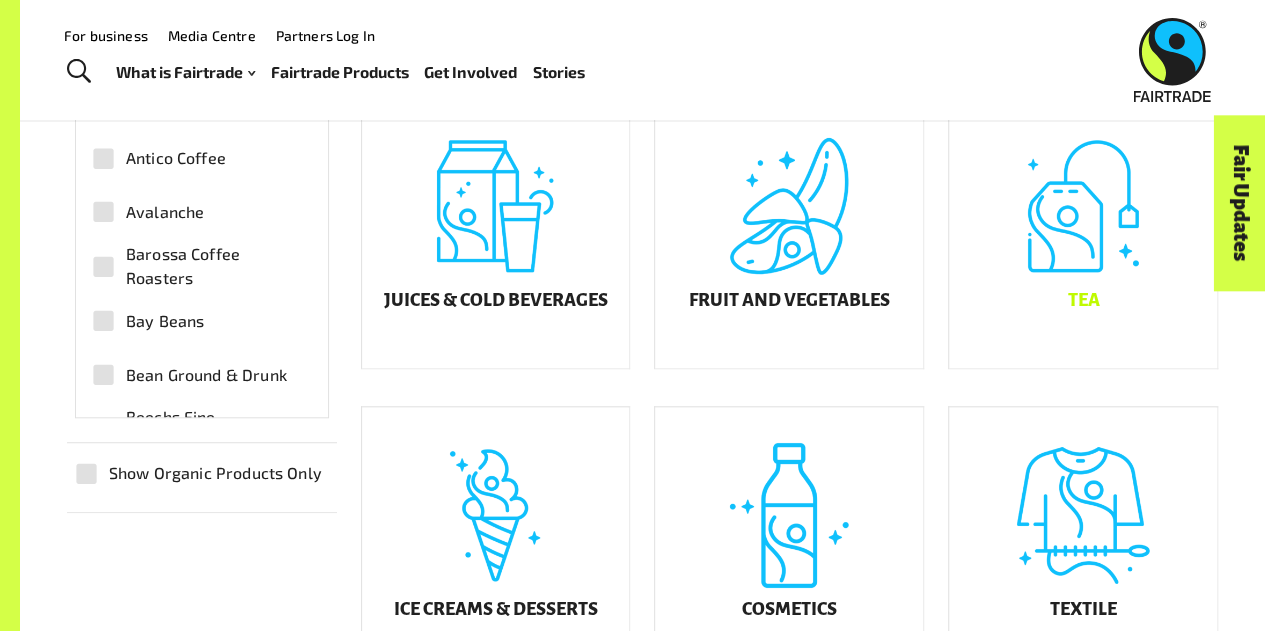 click on "Tea" at bounding box center (1083, 234) 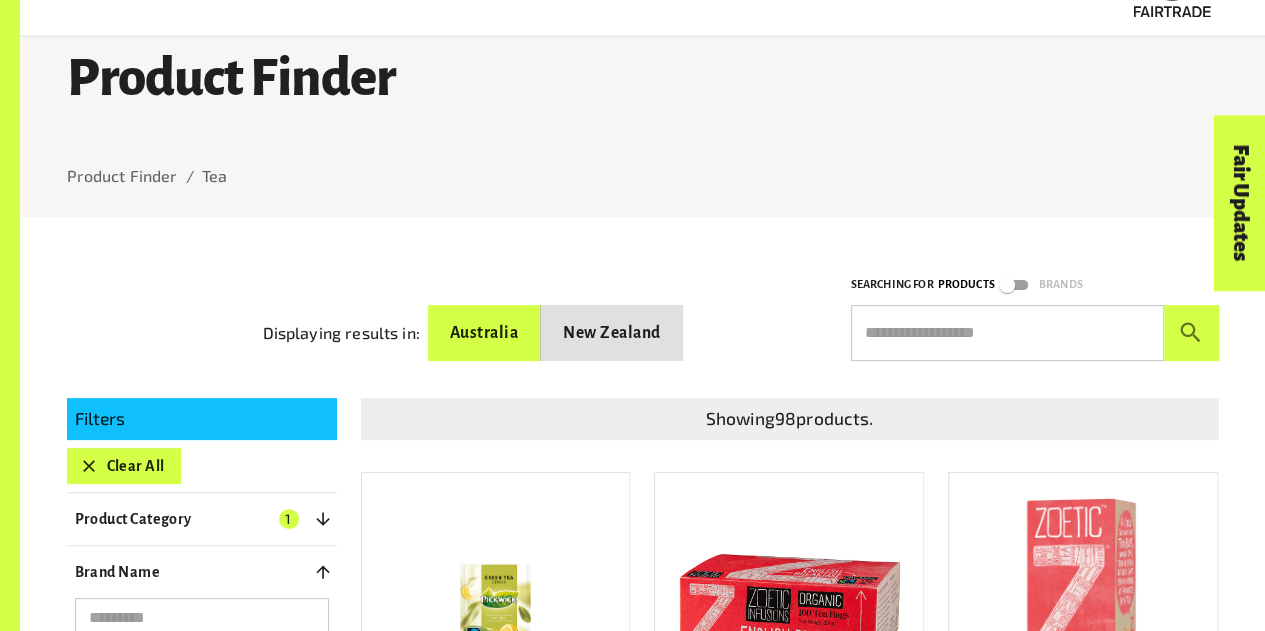 scroll, scrollTop: 85, scrollLeft: 0, axis: vertical 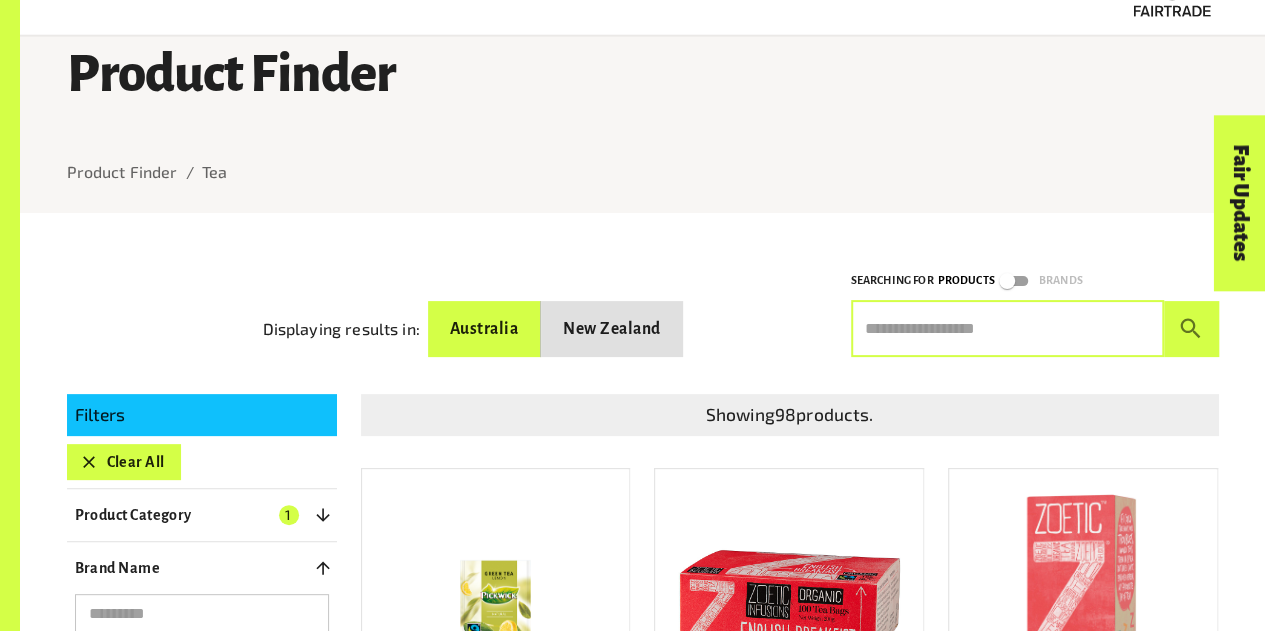 click at bounding box center (1007, 329) 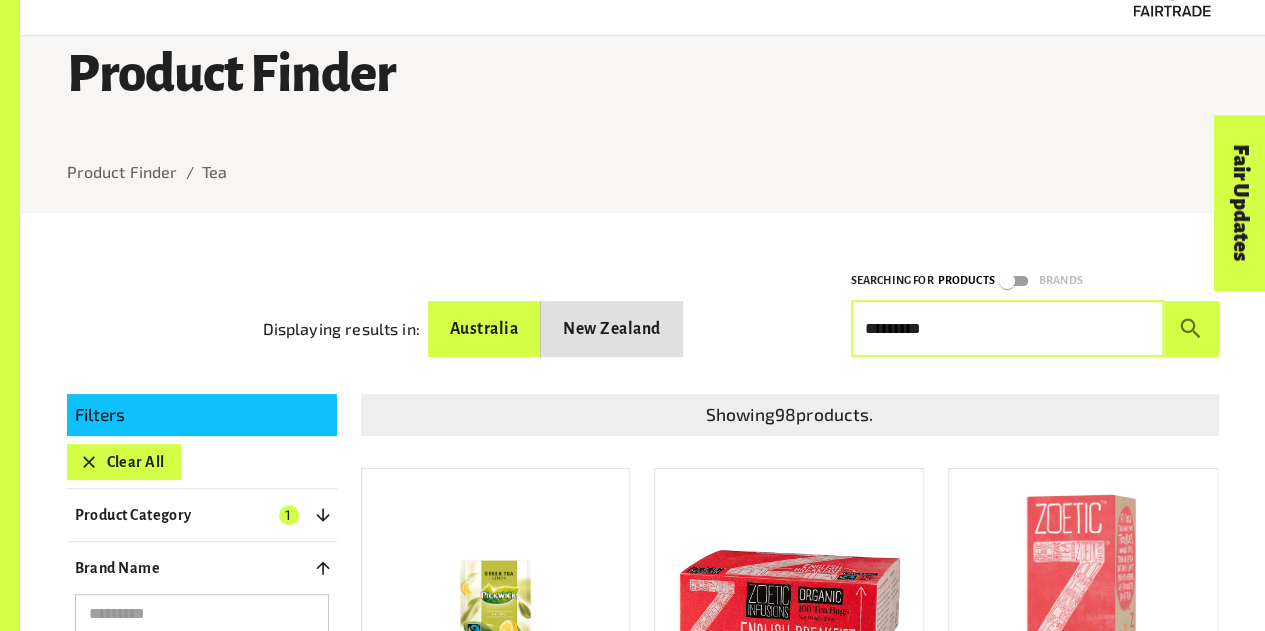 click at bounding box center [1191, 329] 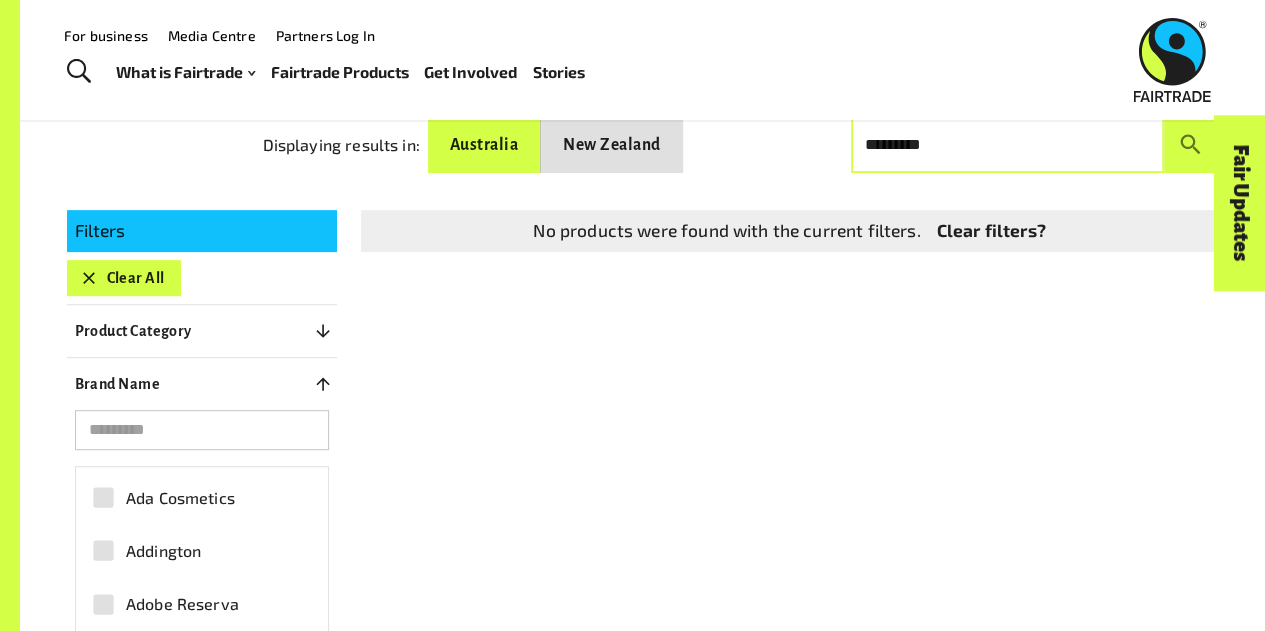 scroll, scrollTop: 265, scrollLeft: 0, axis: vertical 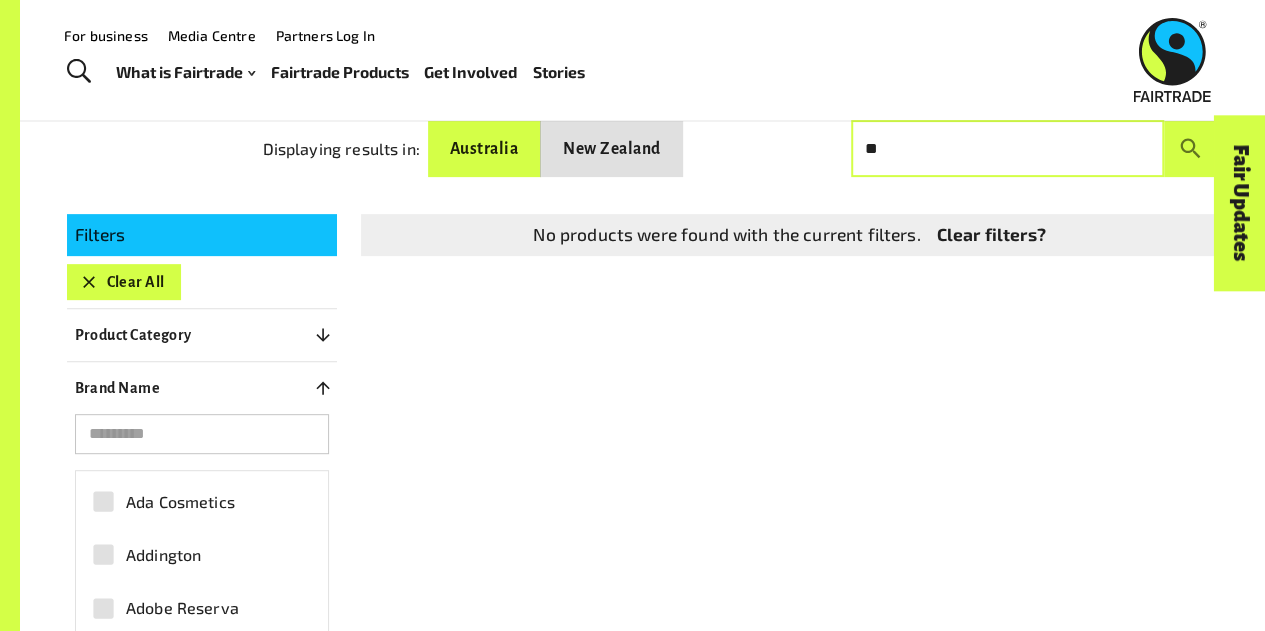 type on "*" 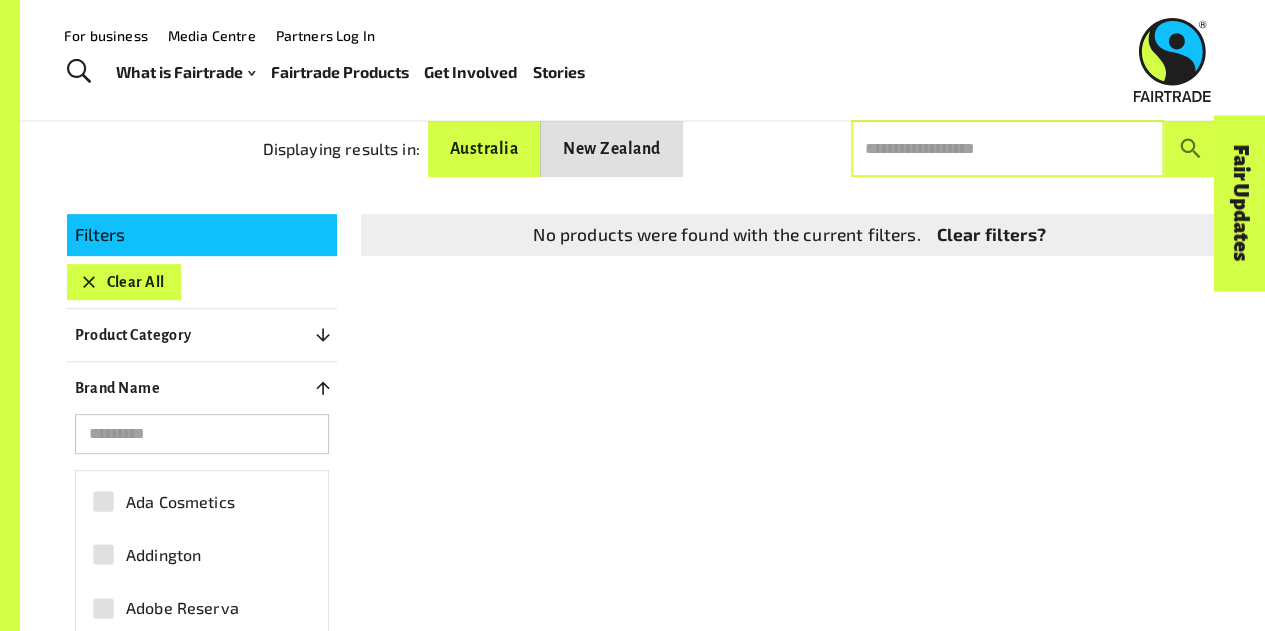 click at bounding box center (1007, 149) 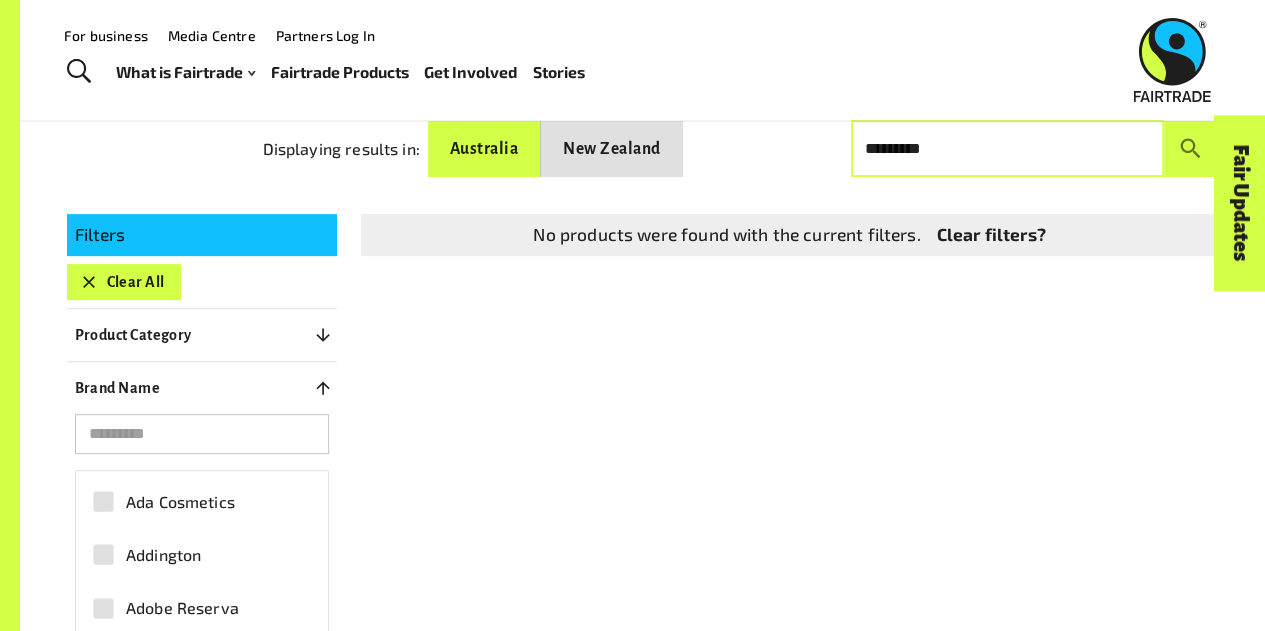 click at bounding box center [1191, 149] 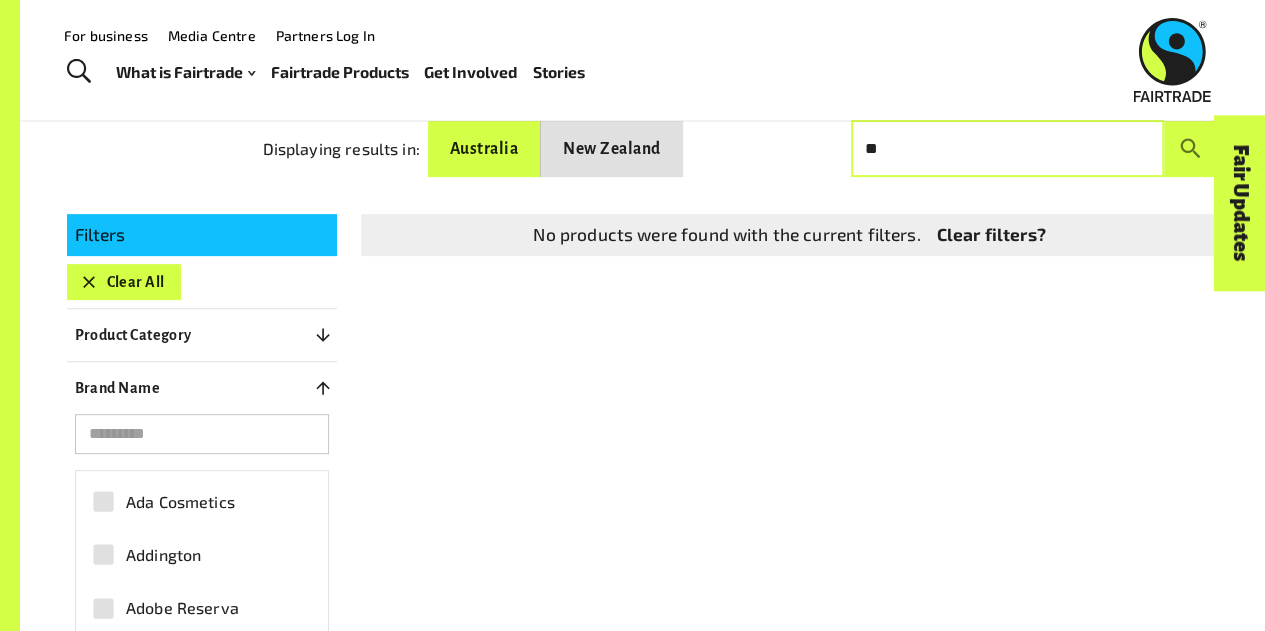 type on "*" 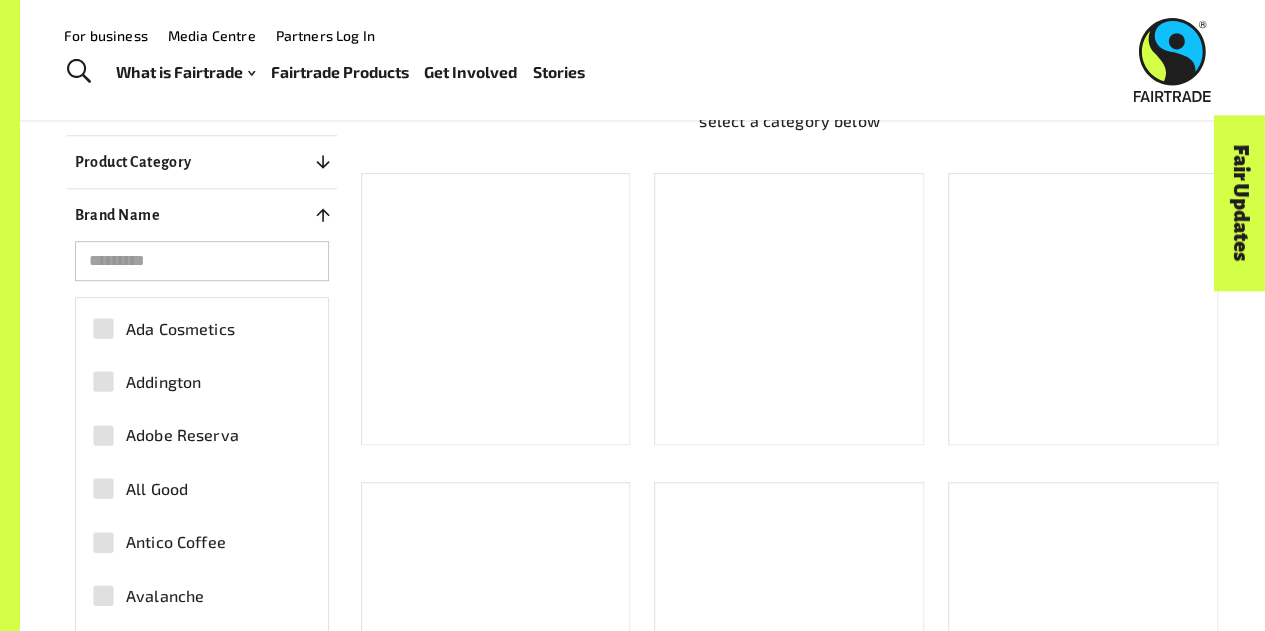 scroll, scrollTop: 401, scrollLeft: 0, axis: vertical 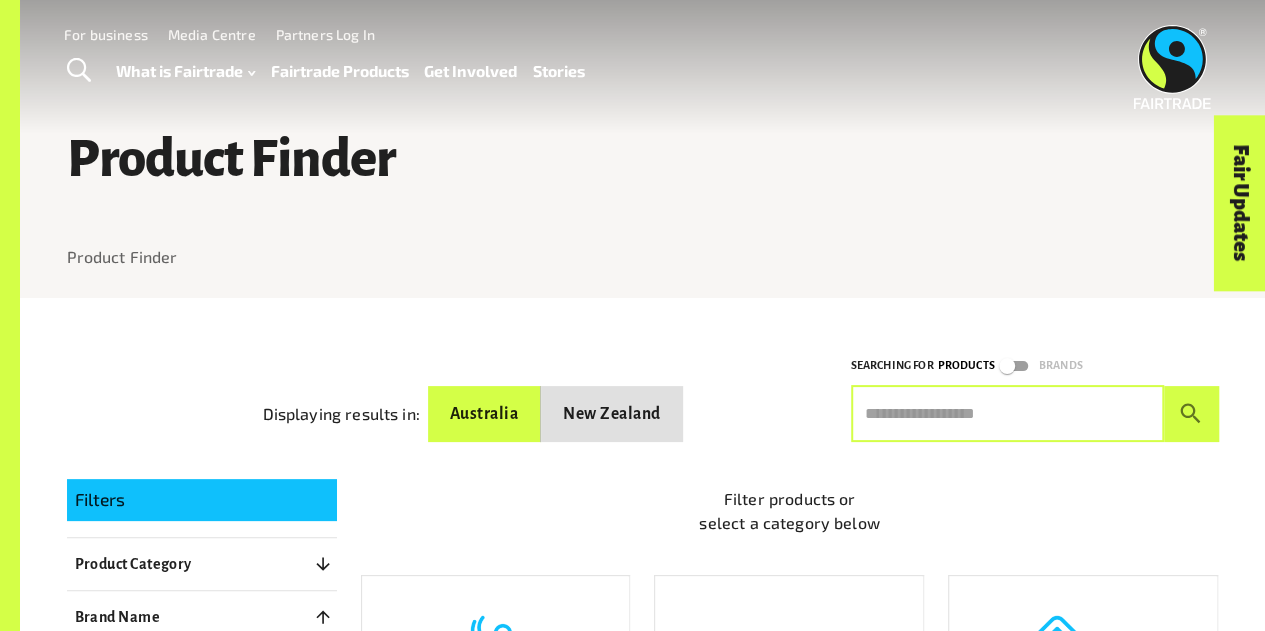 type 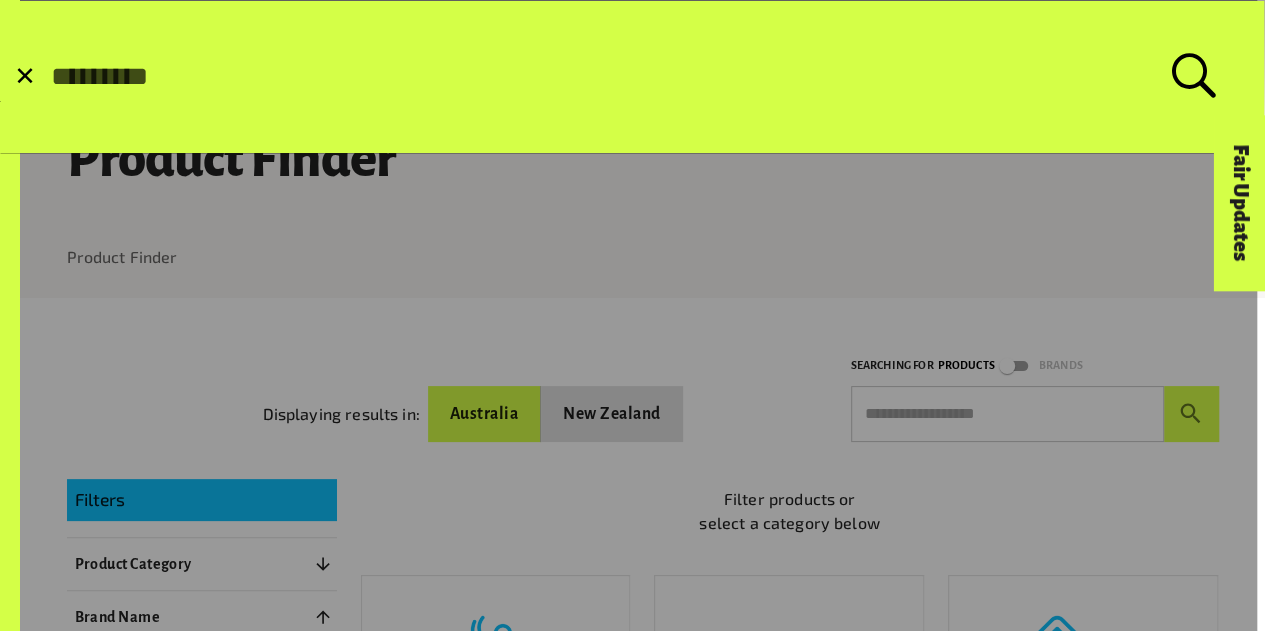 click at bounding box center (628, 632) 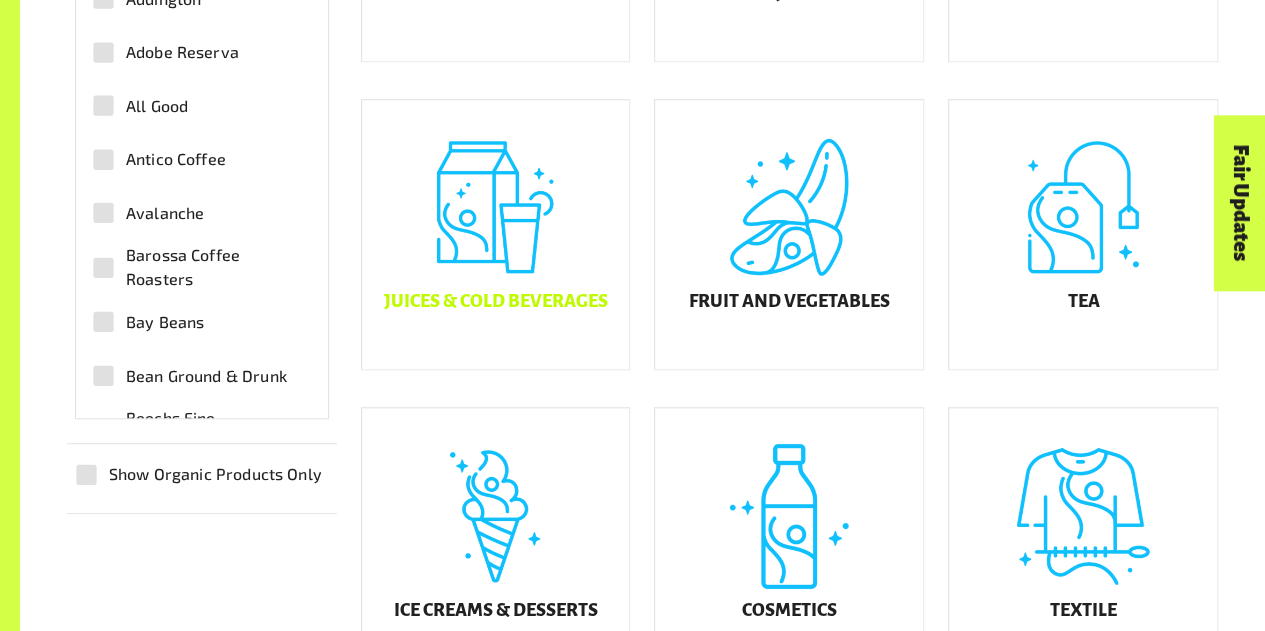 scroll, scrollTop: 788, scrollLeft: 0, axis: vertical 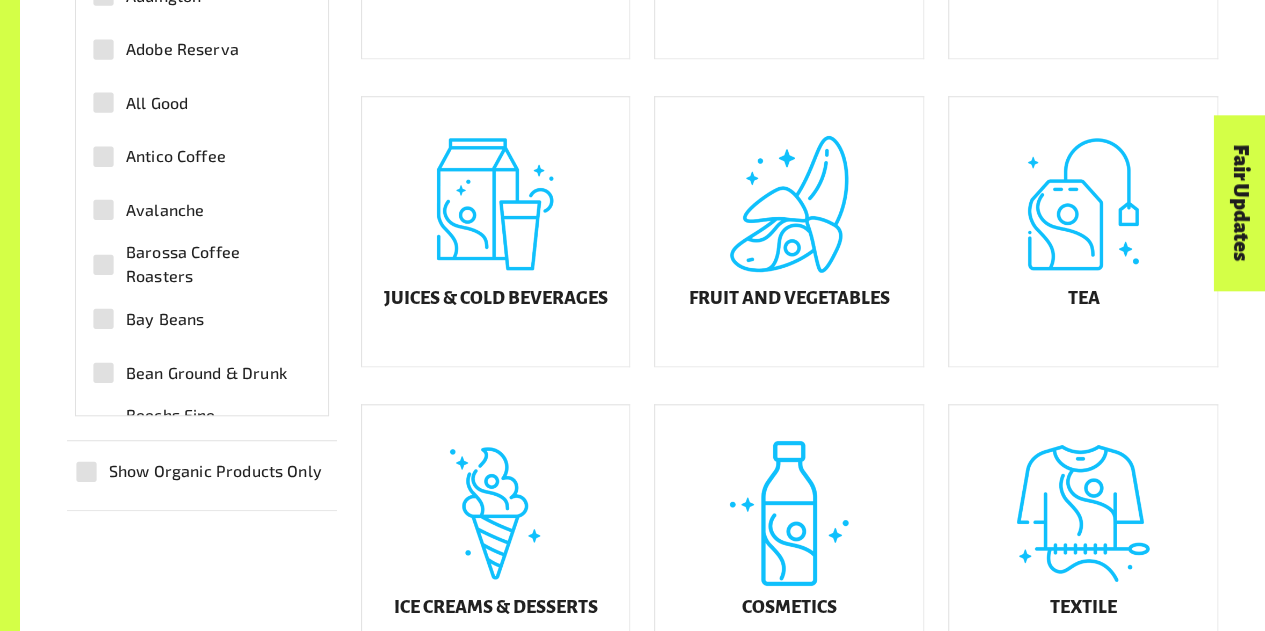 click on "Coffee" at bounding box center (496, -77) 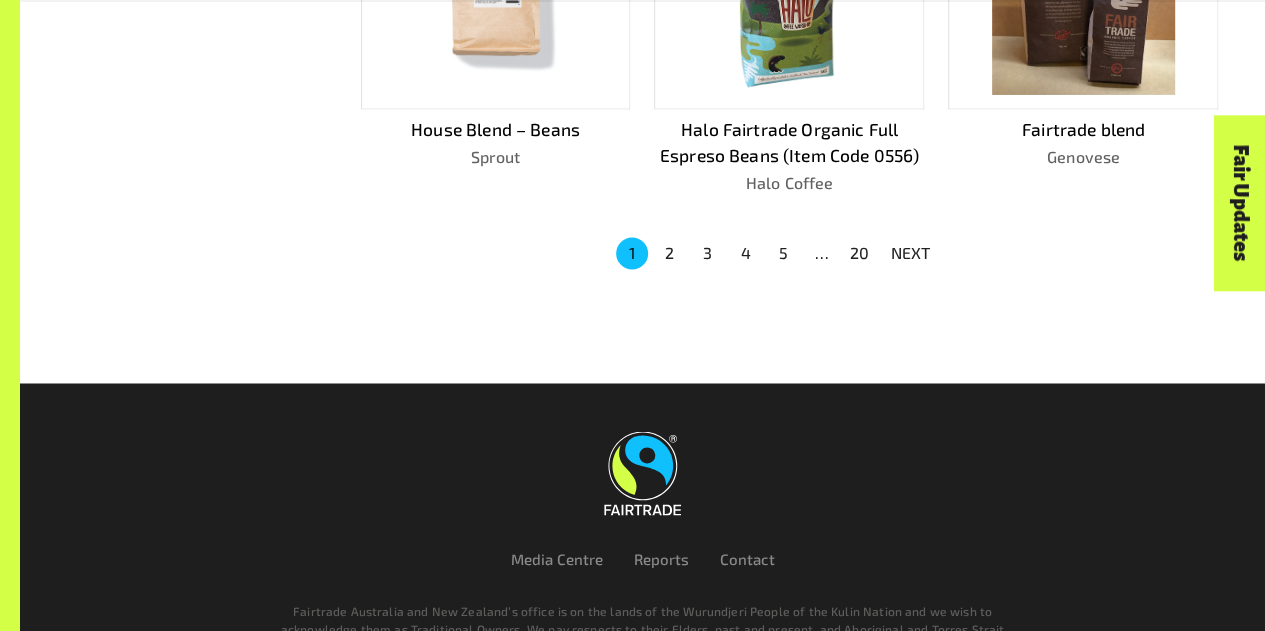 scroll, scrollTop: 1540, scrollLeft: 0, axis: vertical 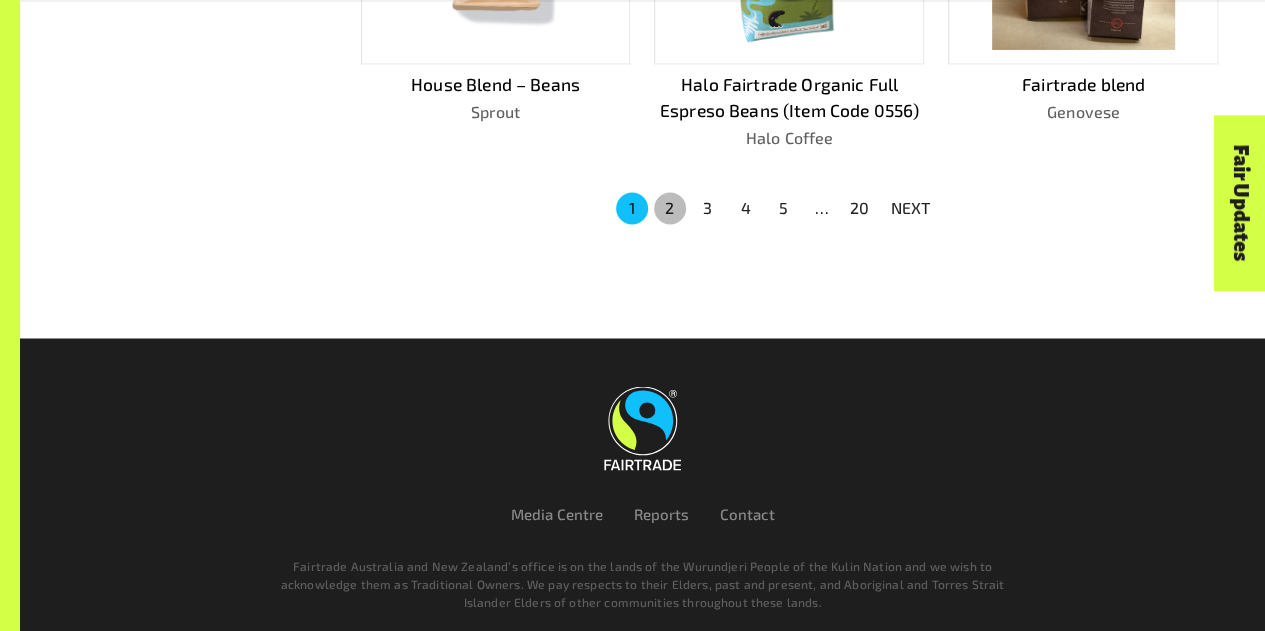 click on "2" at bounding box center [670, 208] 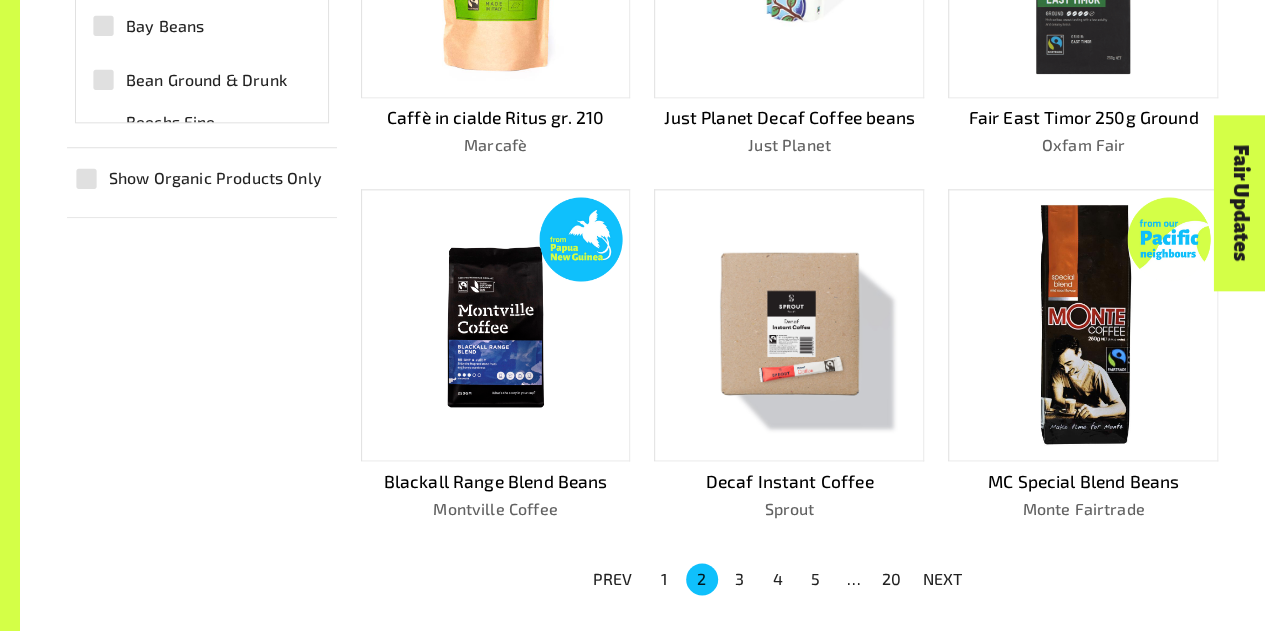 scroll, scrollTop: 1111, scrollLeft: 0, axis: vertical 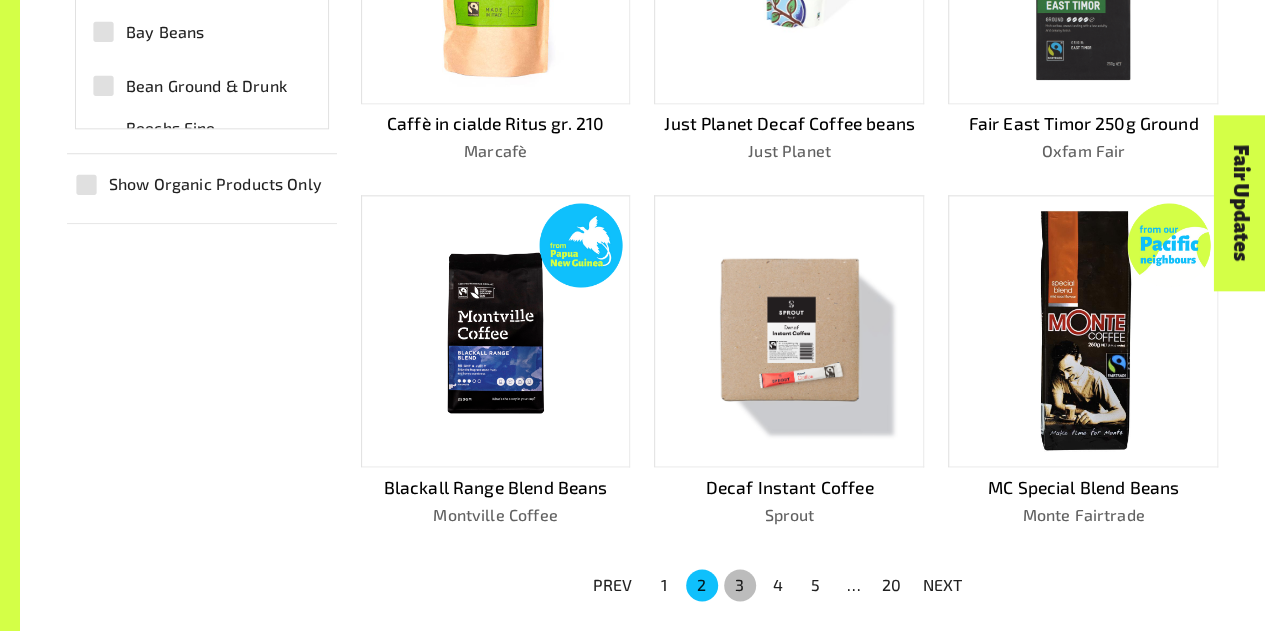 click on "3" at bounding box center (740, 585) 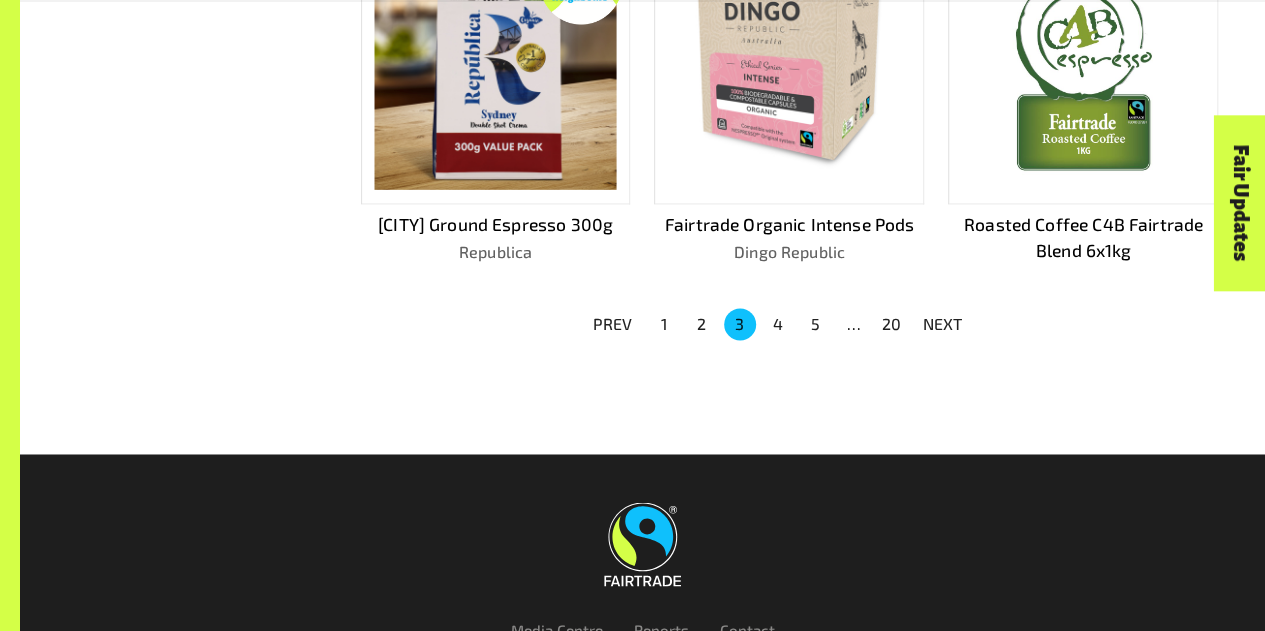 scroll, scrollTop: 1564, scrollLeft: 0, axis: vertical 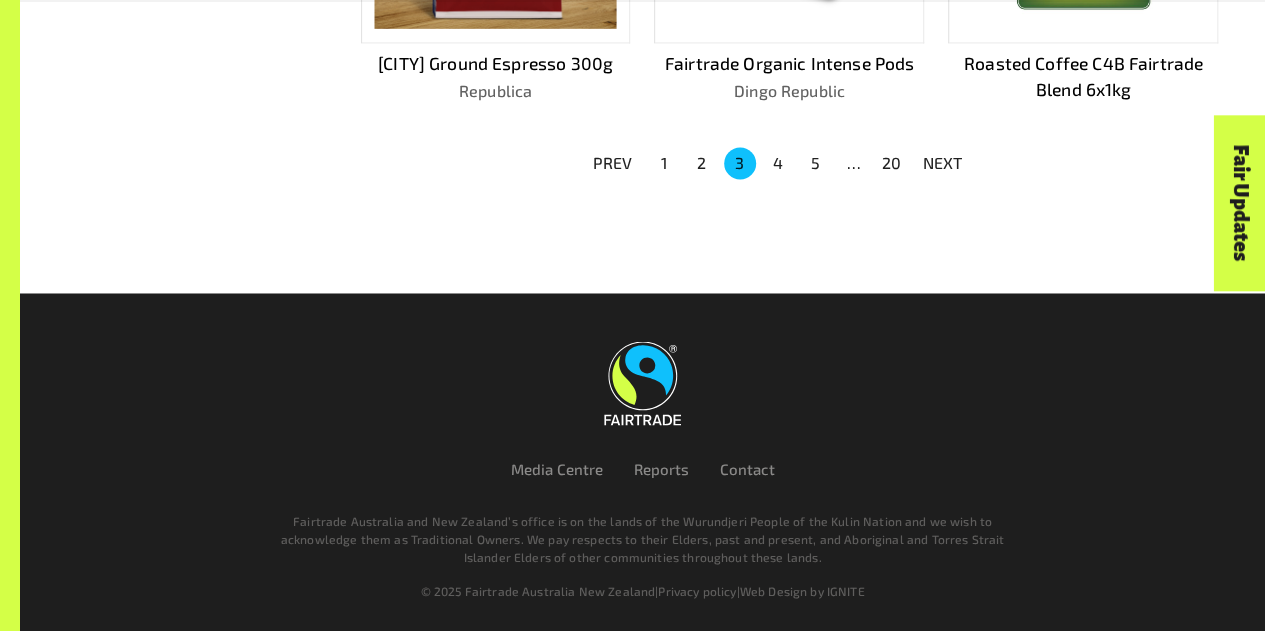 click on "4" at bounding box center (778, 163) 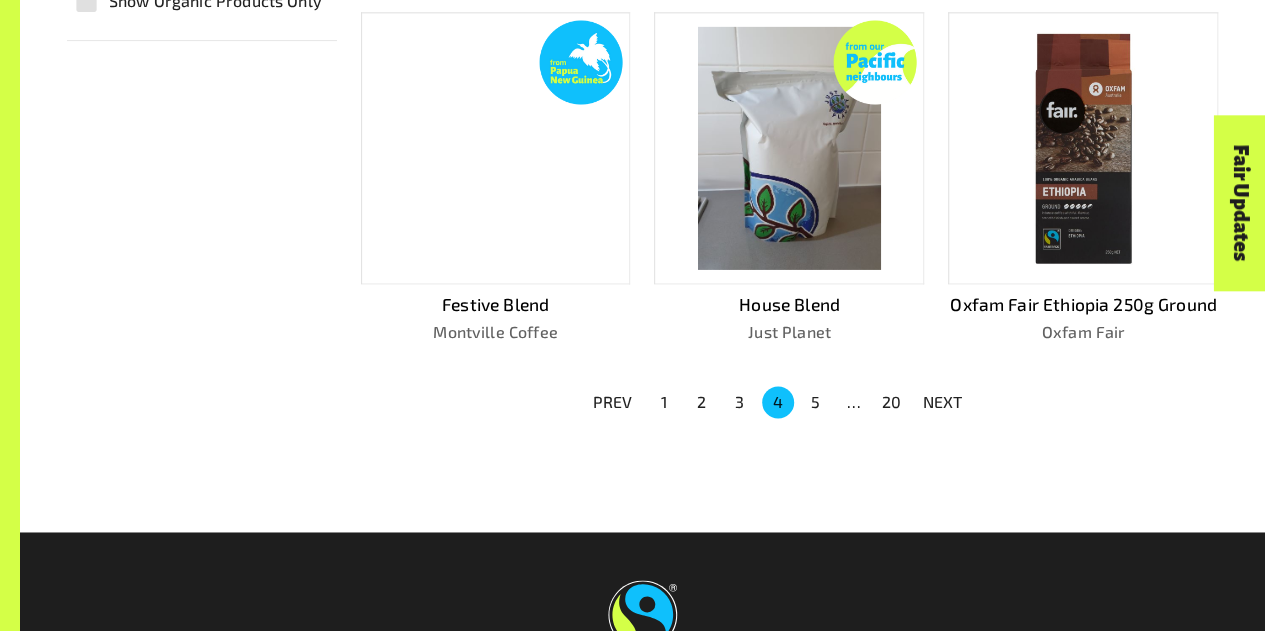scroll, scrollTop: 1536, scrollLeft: 0, axis: vertical 